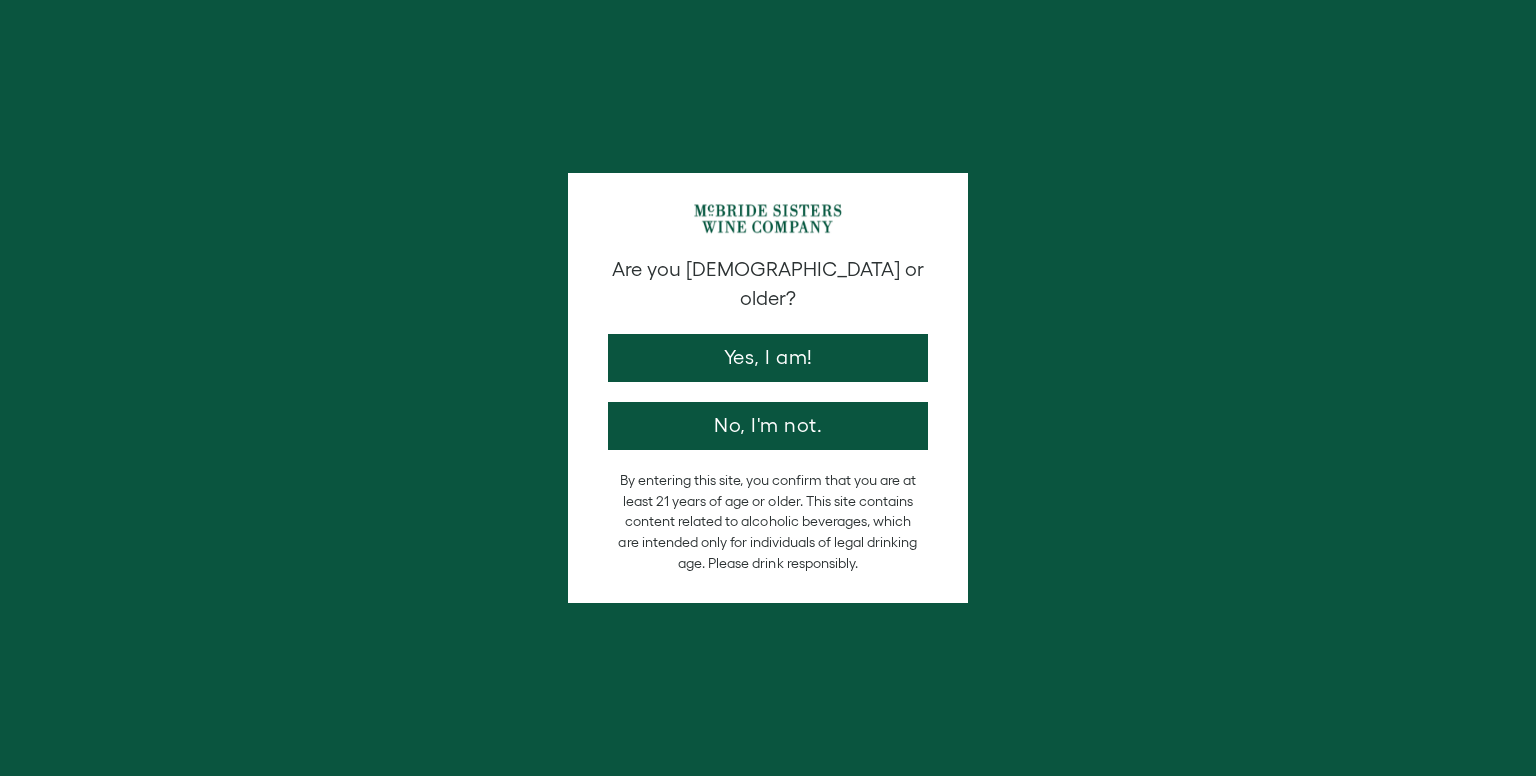 scroll, scrollTop: 0, scrollLeft: 0, axis: both 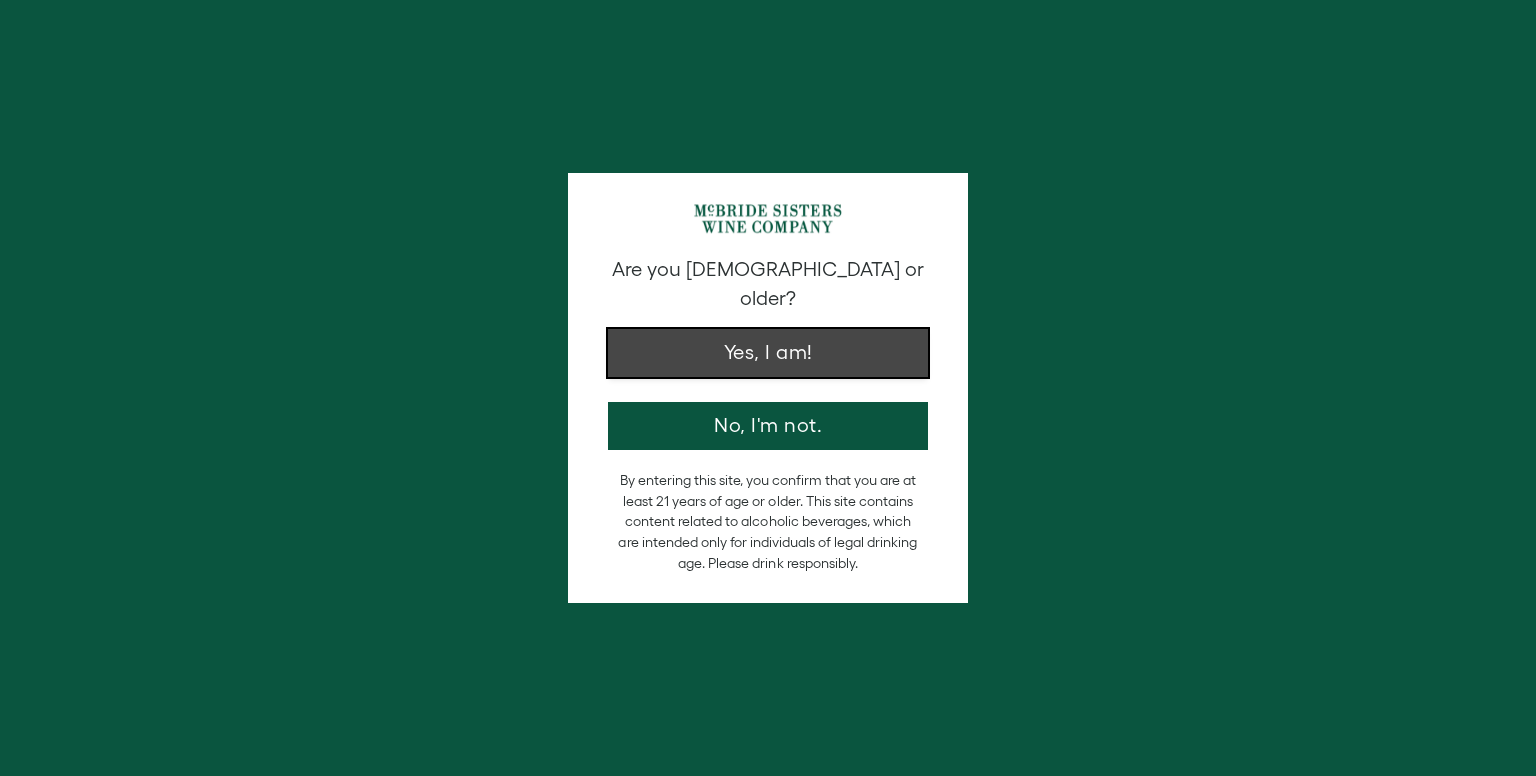 click on "Yes, I am!" at bounding box center (768, 353) 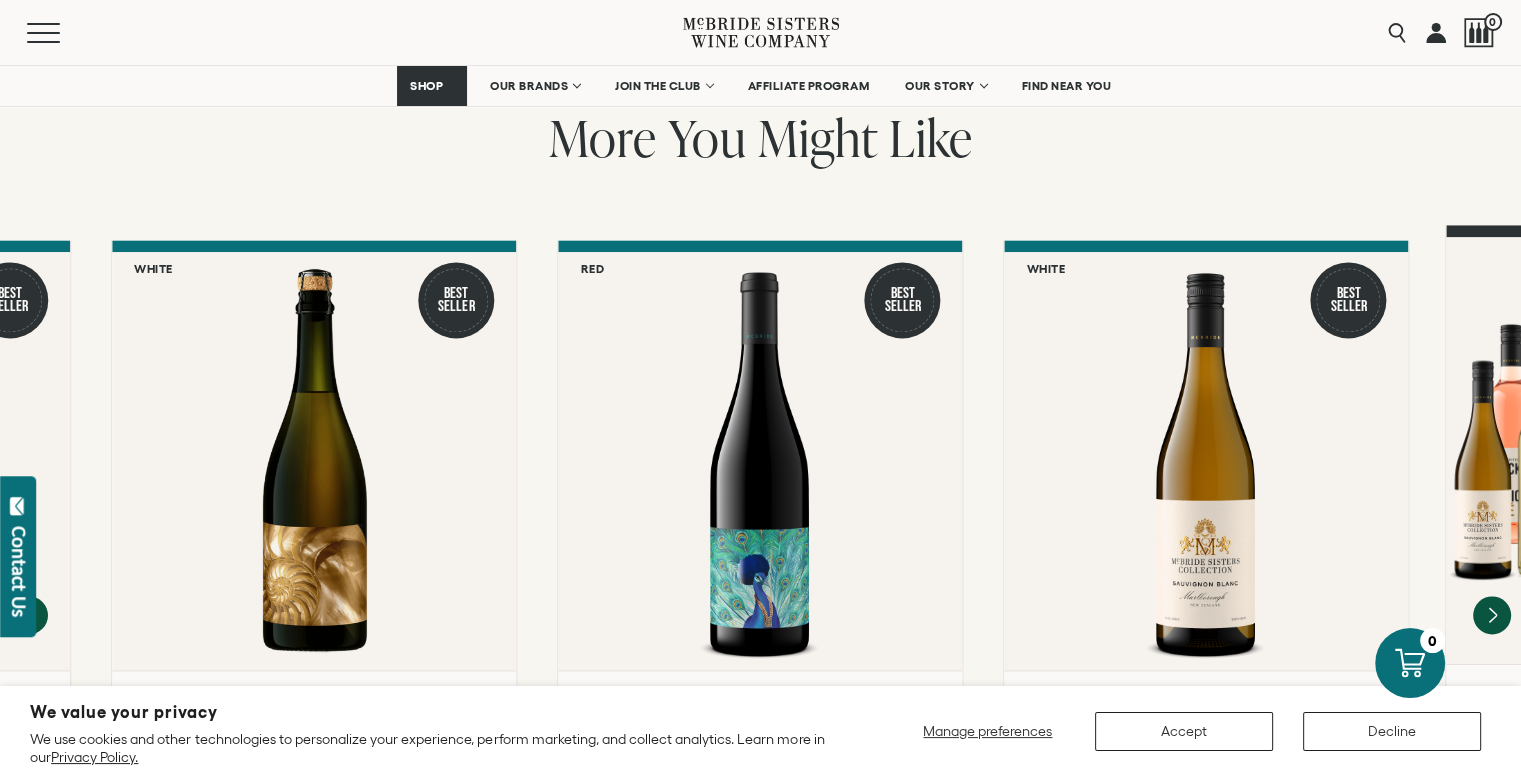 scroll, scrollTop: 2700, scrollLeft: 0, axis: vertical 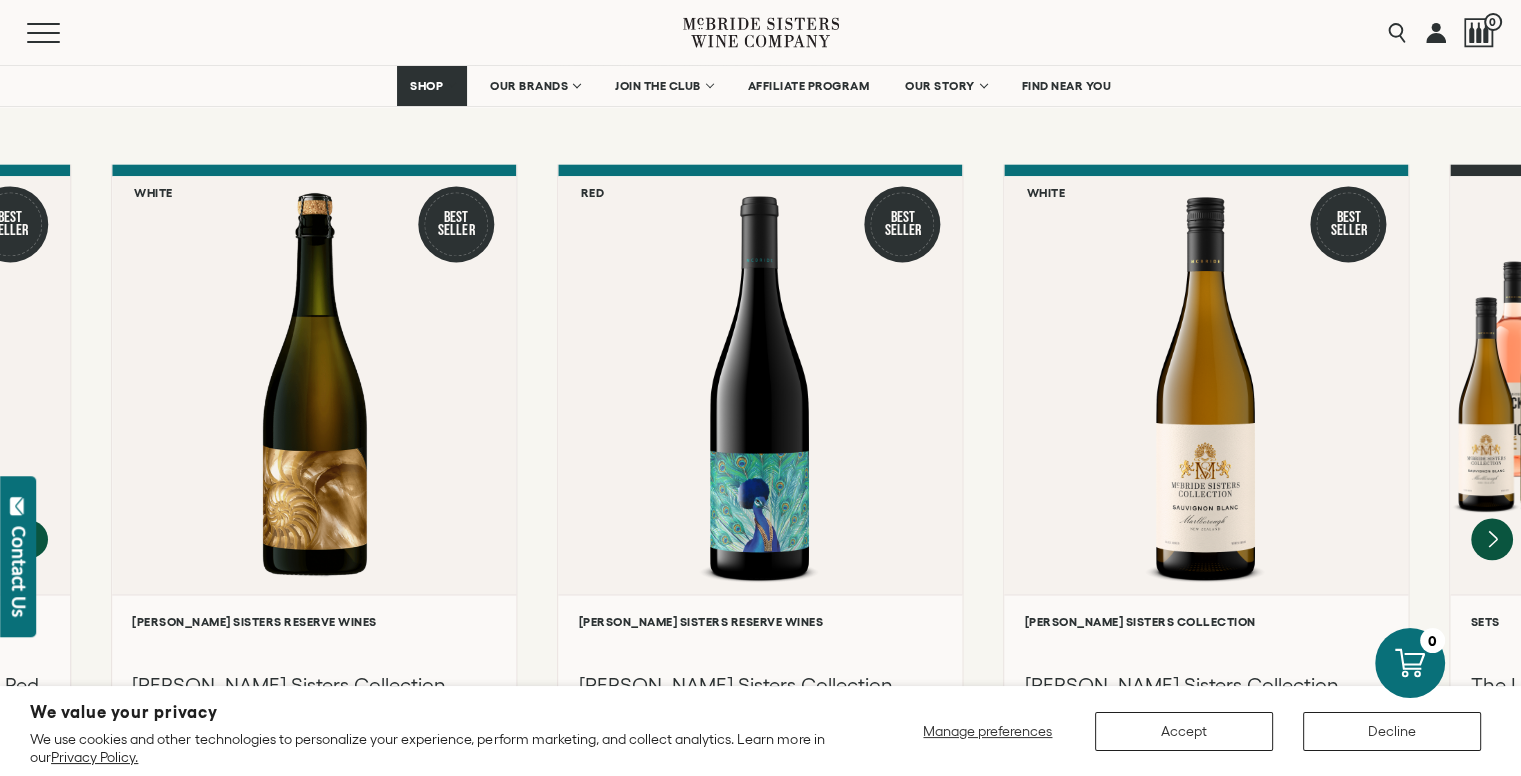click 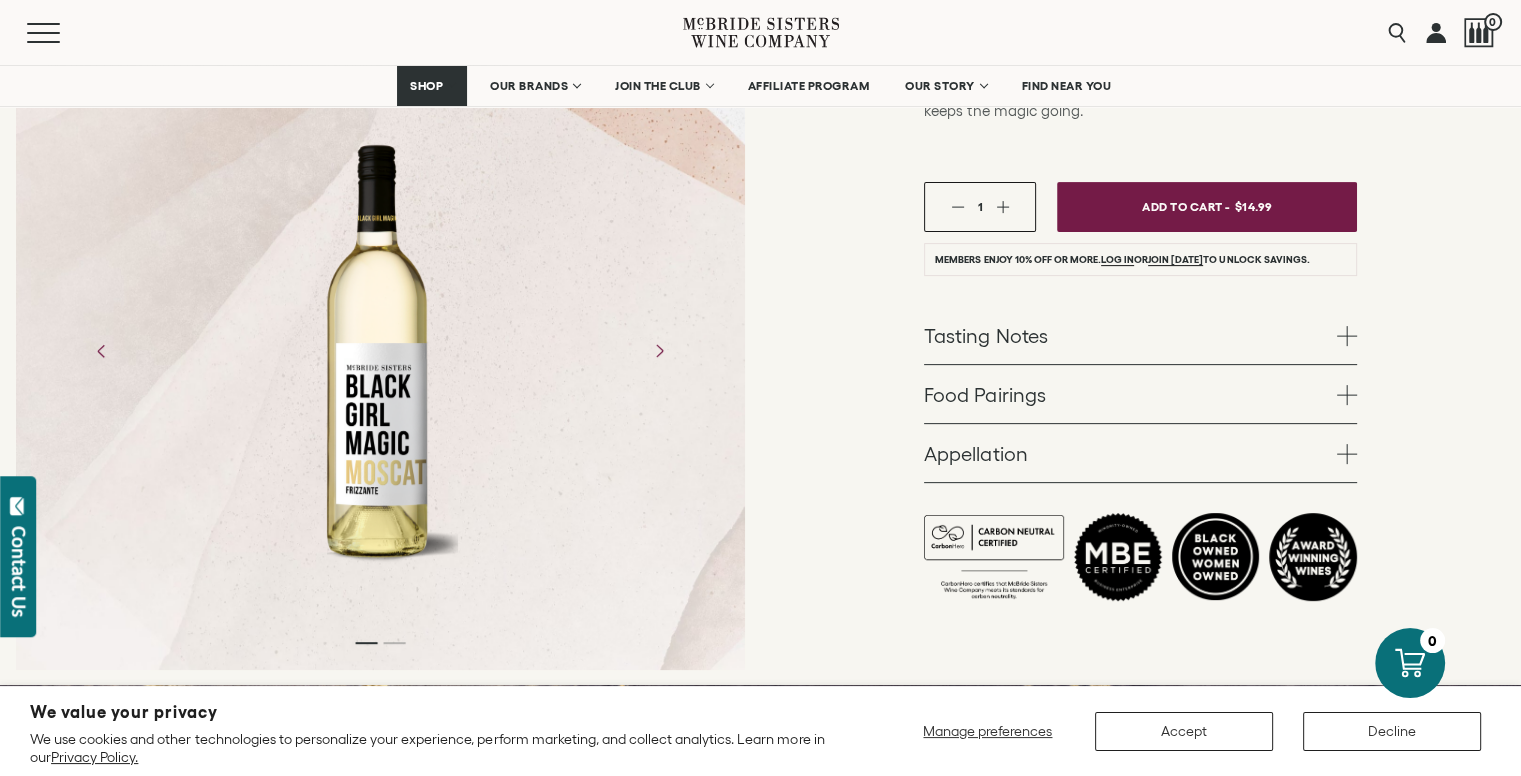 scroll, scrollTop: 500, scrollLeft: 0, axis: vertical 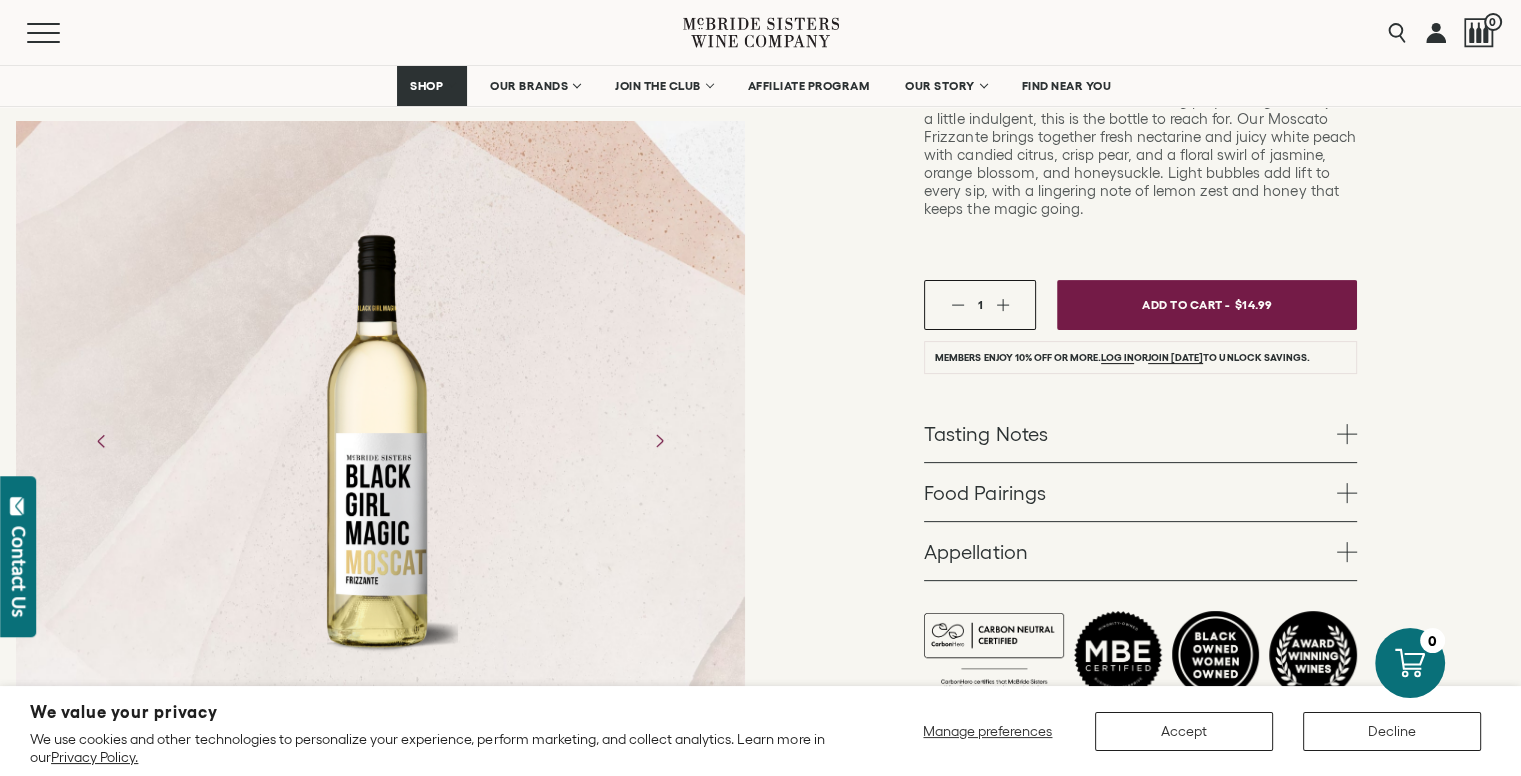 click at bounding box center (1347, 493) 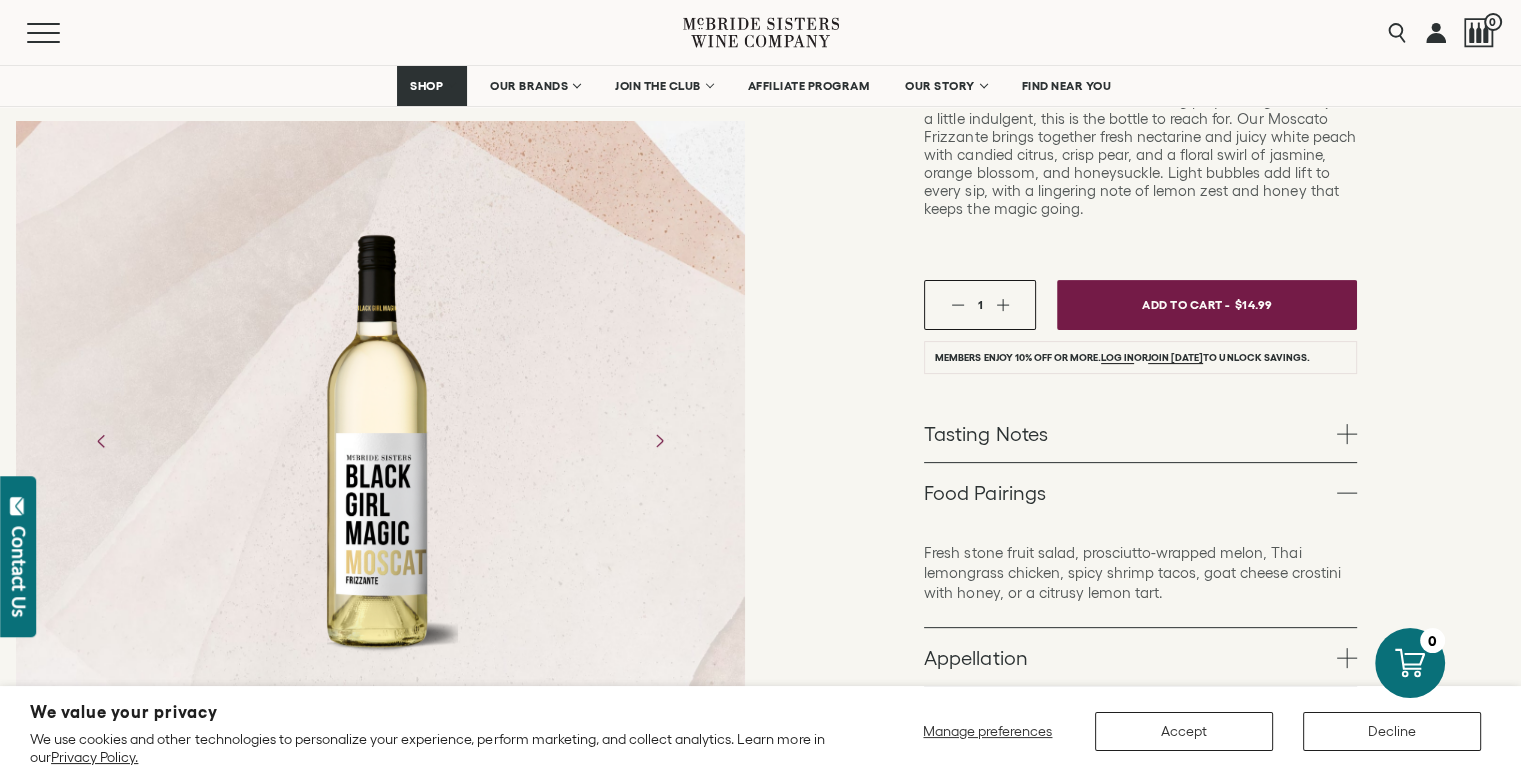 click at bounding box center (1347, 658) 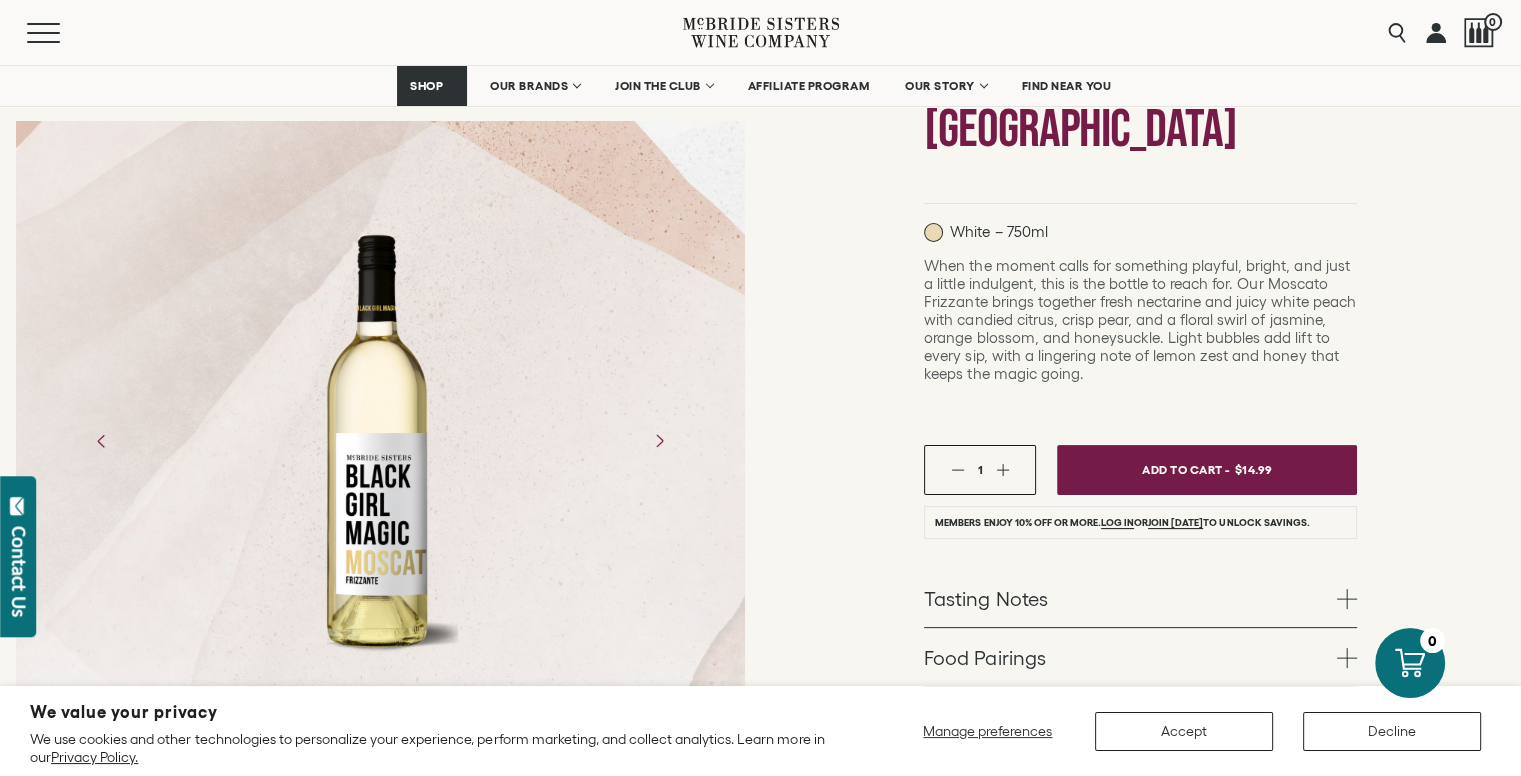 scroll, scrollTop: 300, scrollLeft: 0, axis: vertical 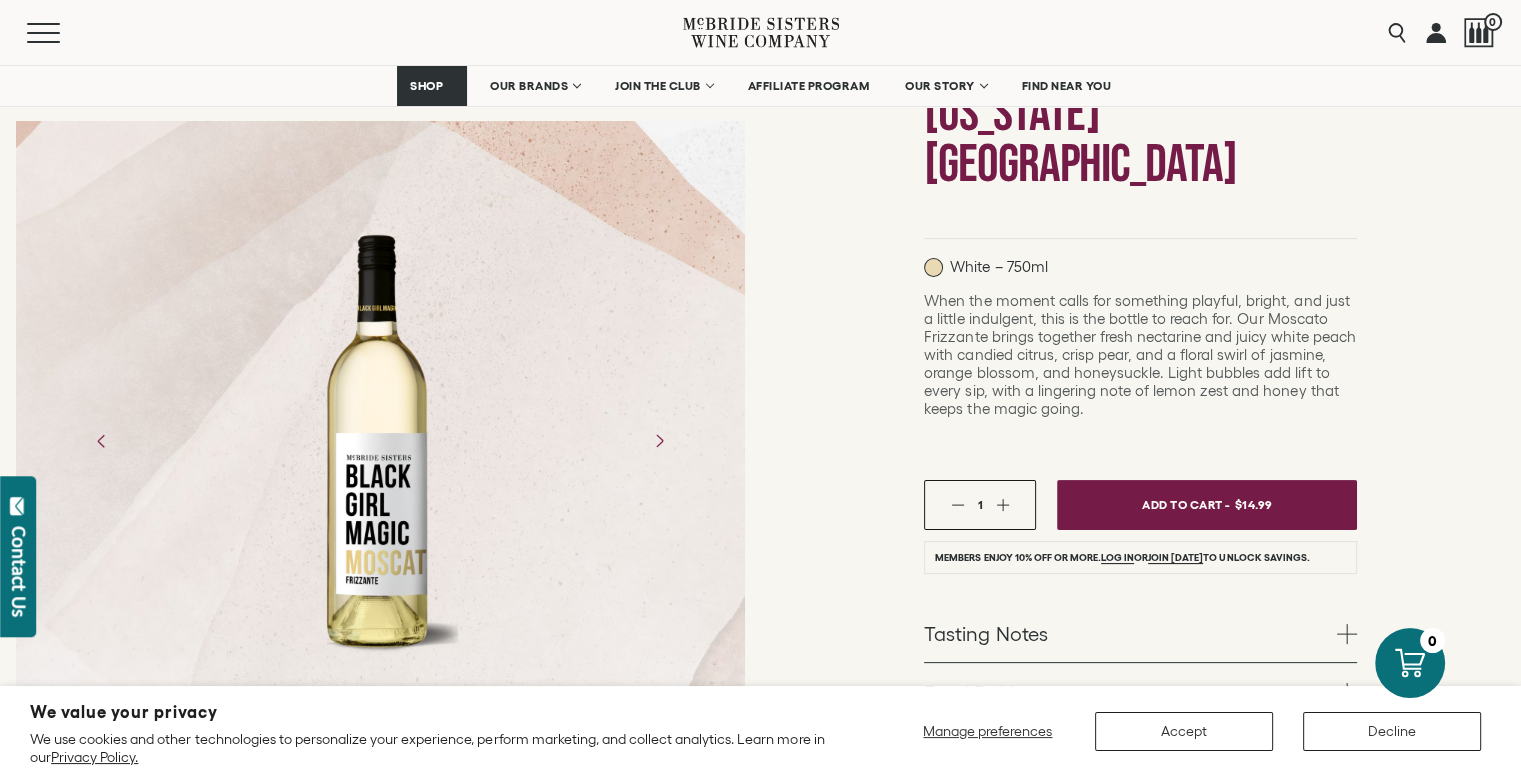 click at bounding box center (1002, 504) 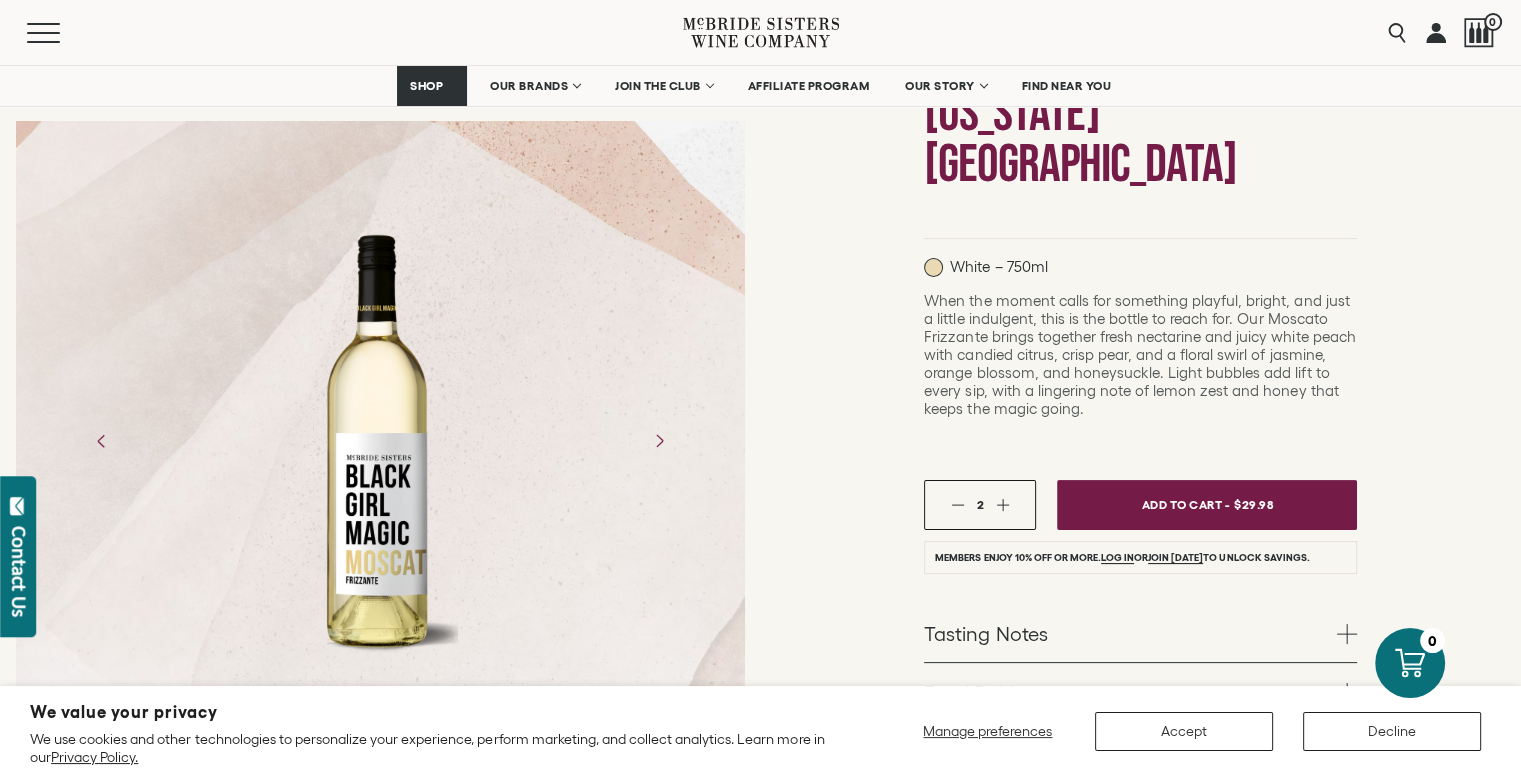 click at bounding box center (1002, 504) 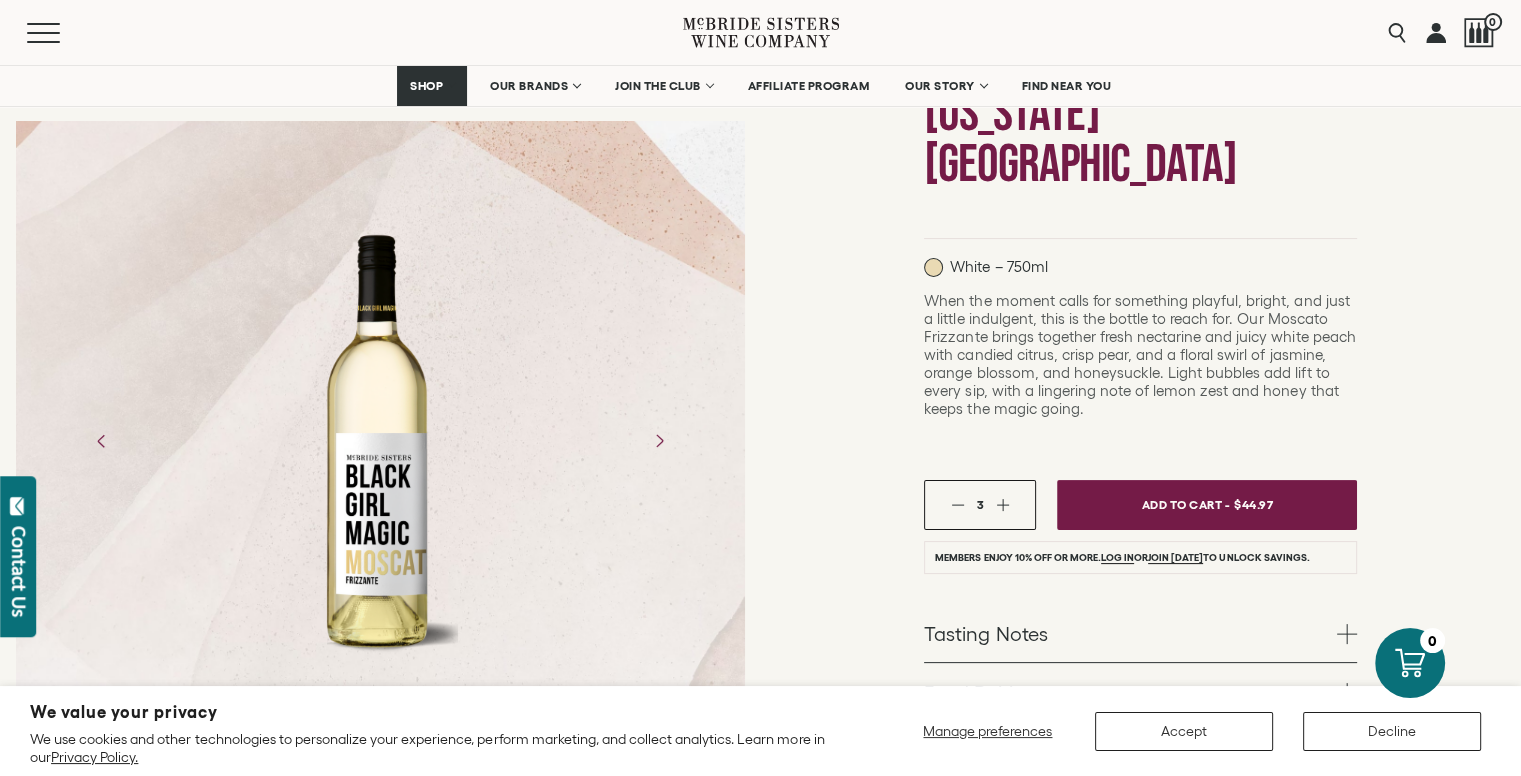 click at bounding box center (1002, 504) 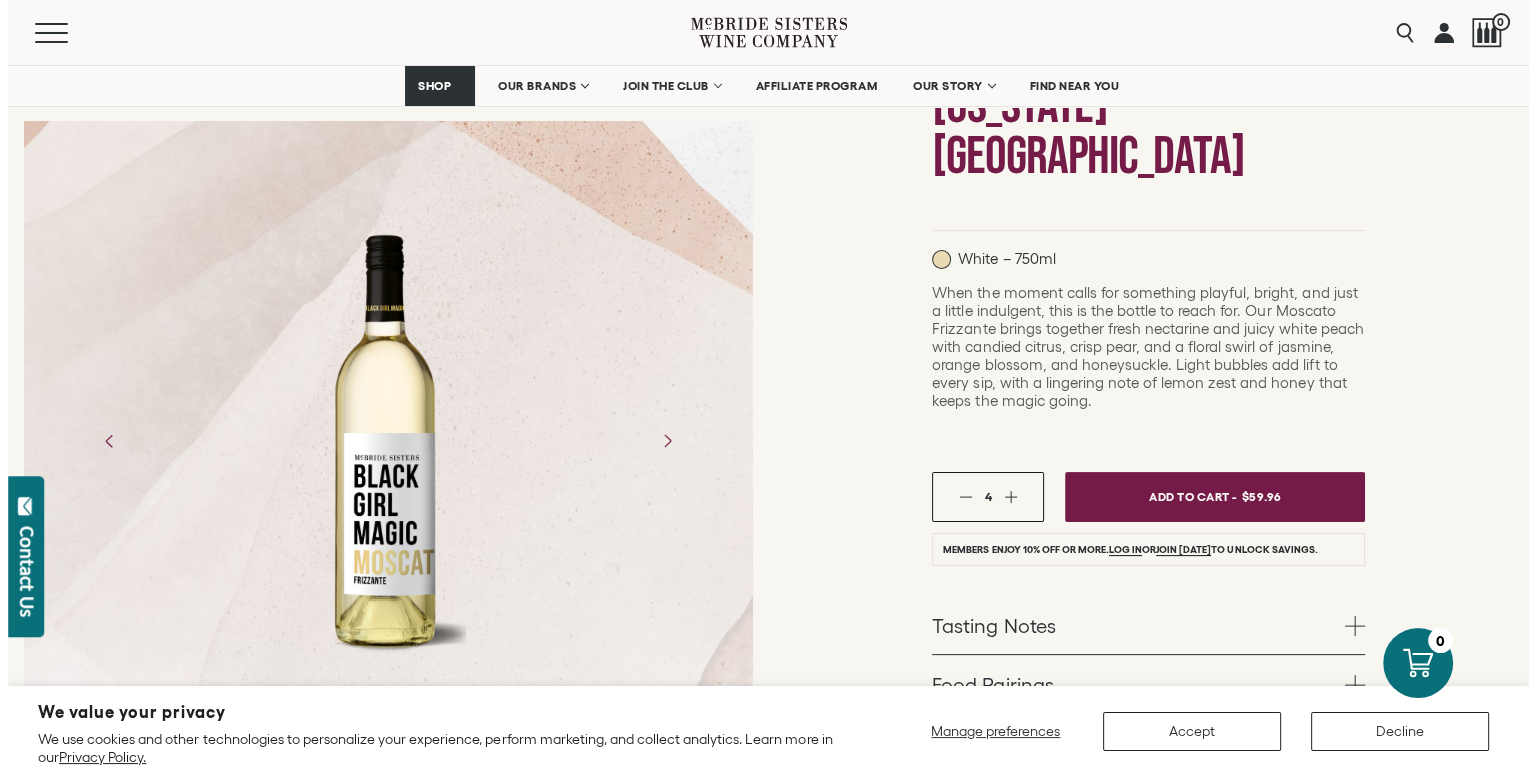 scroll, scrollTop: 200, scrollLeft: 0, axis: vertical 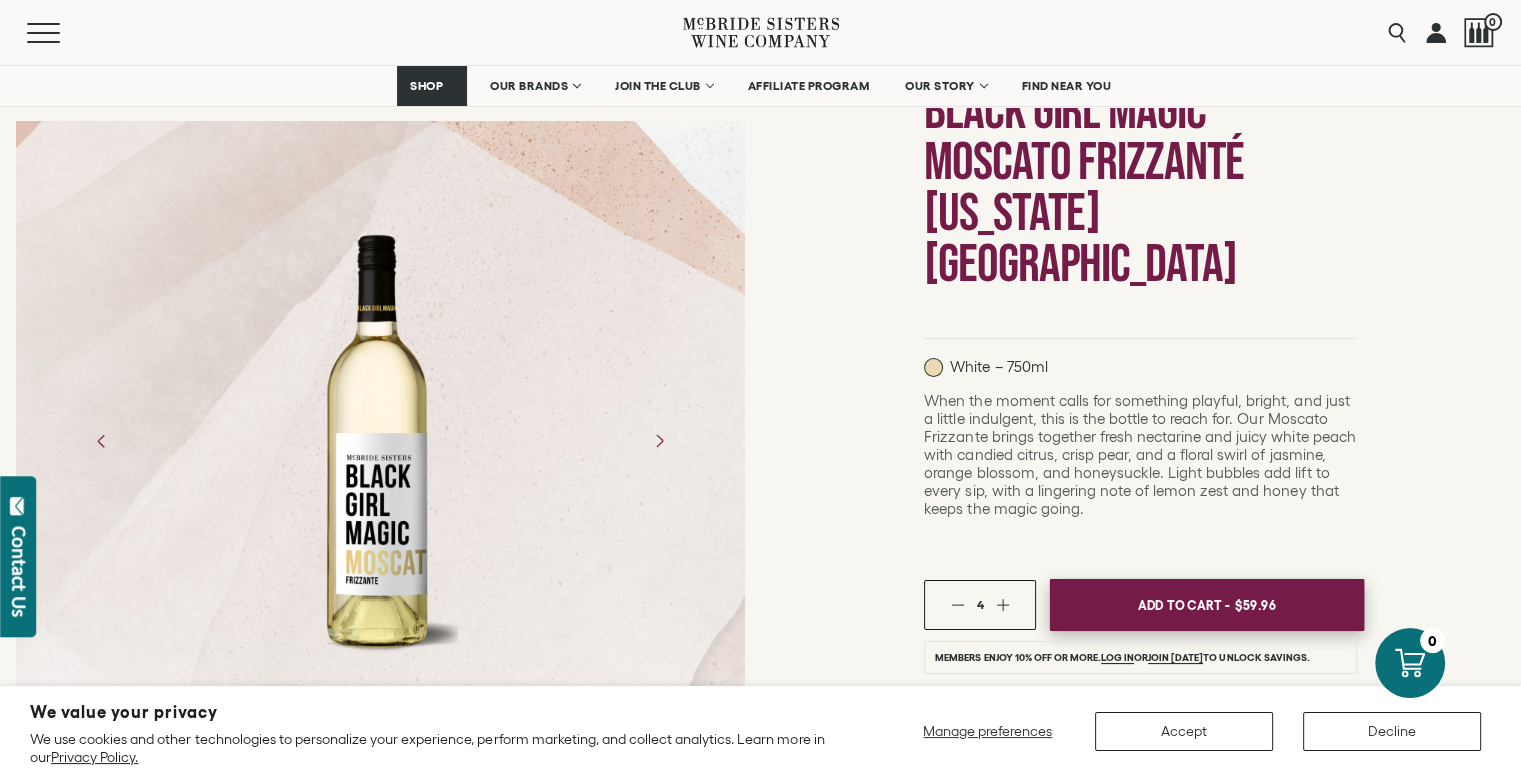 click on "$59.96" at bounding box center [1256, 605] 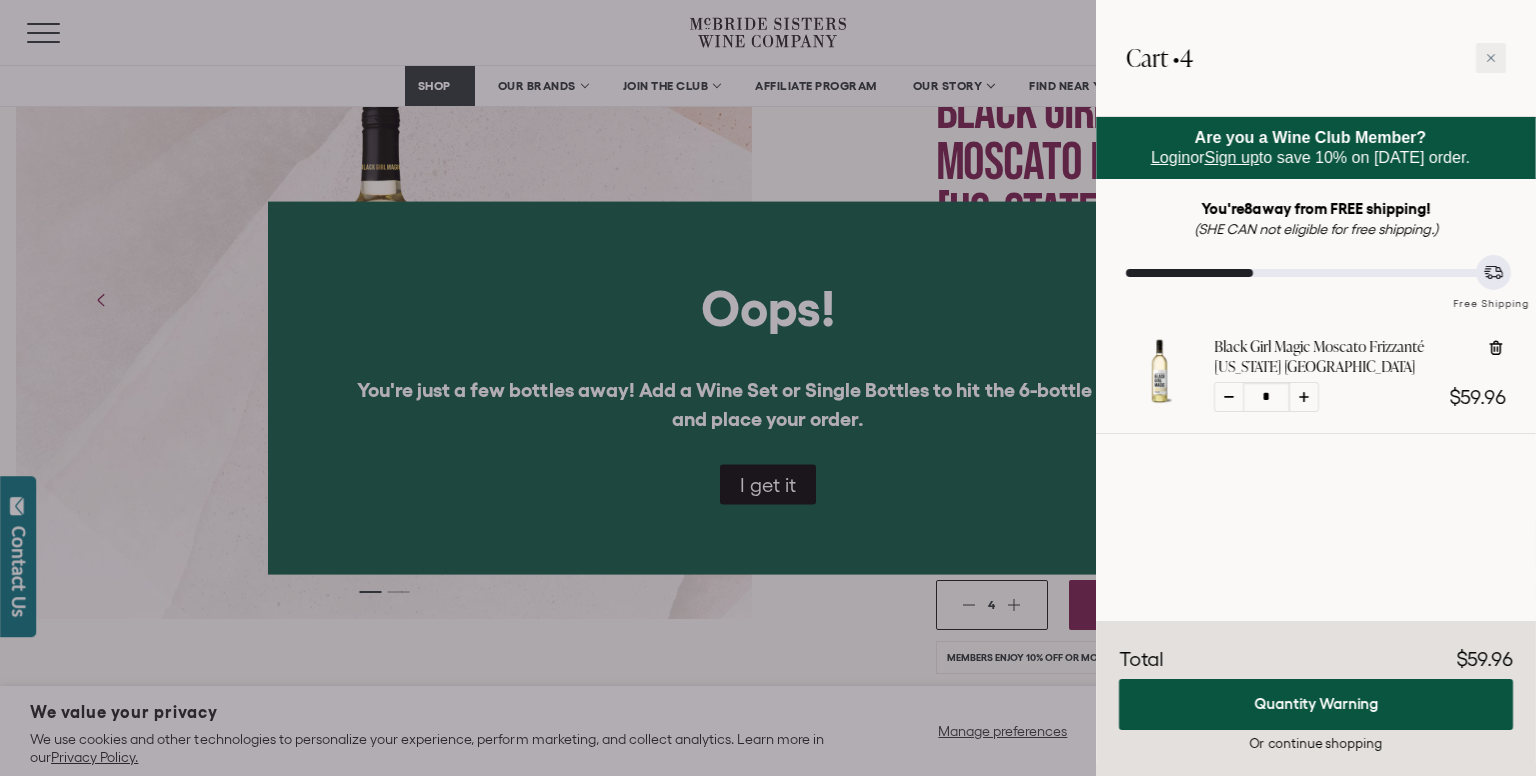 click at bounding box center [768, 388] 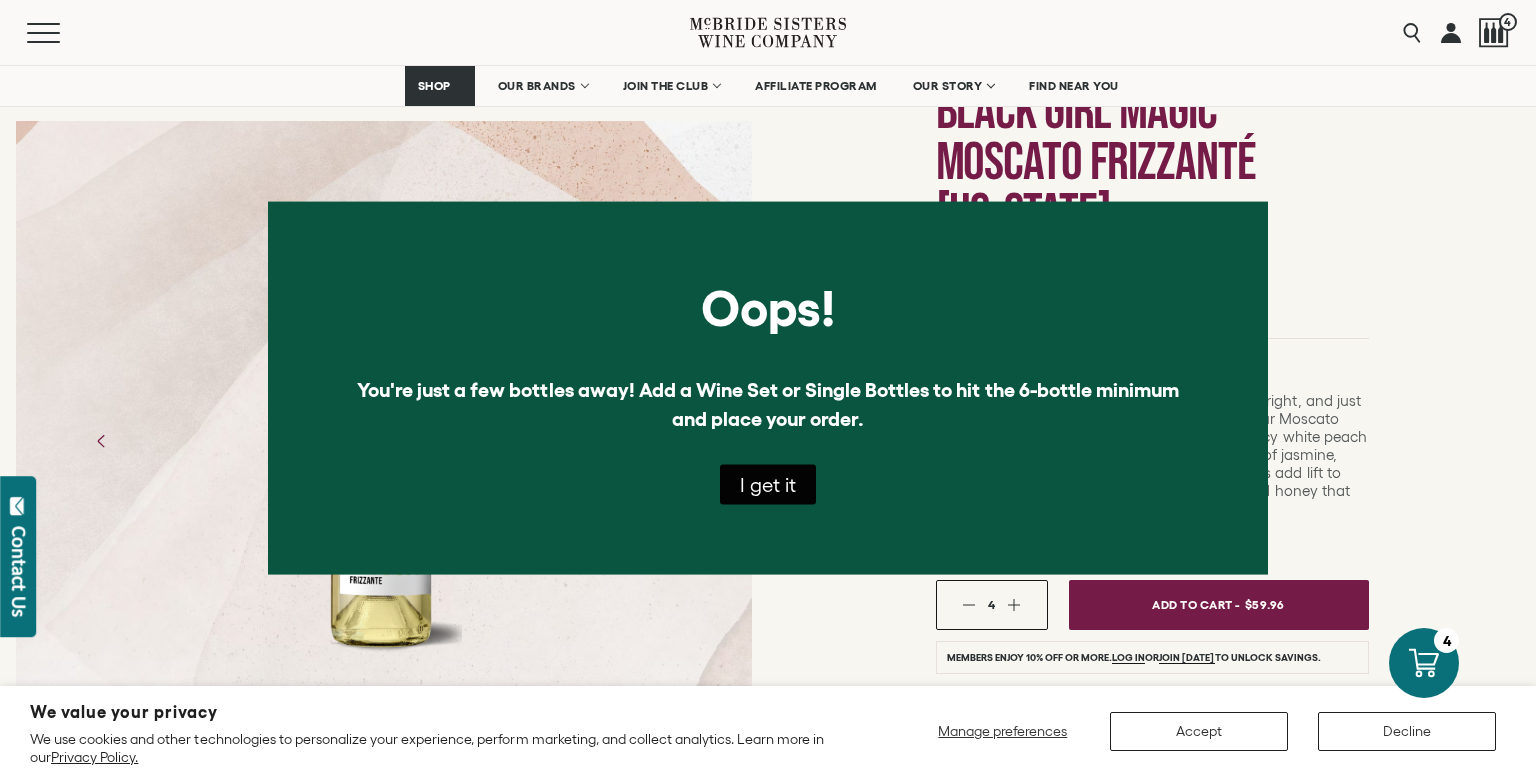 click on "I get it" at bounding box center [768, 484] 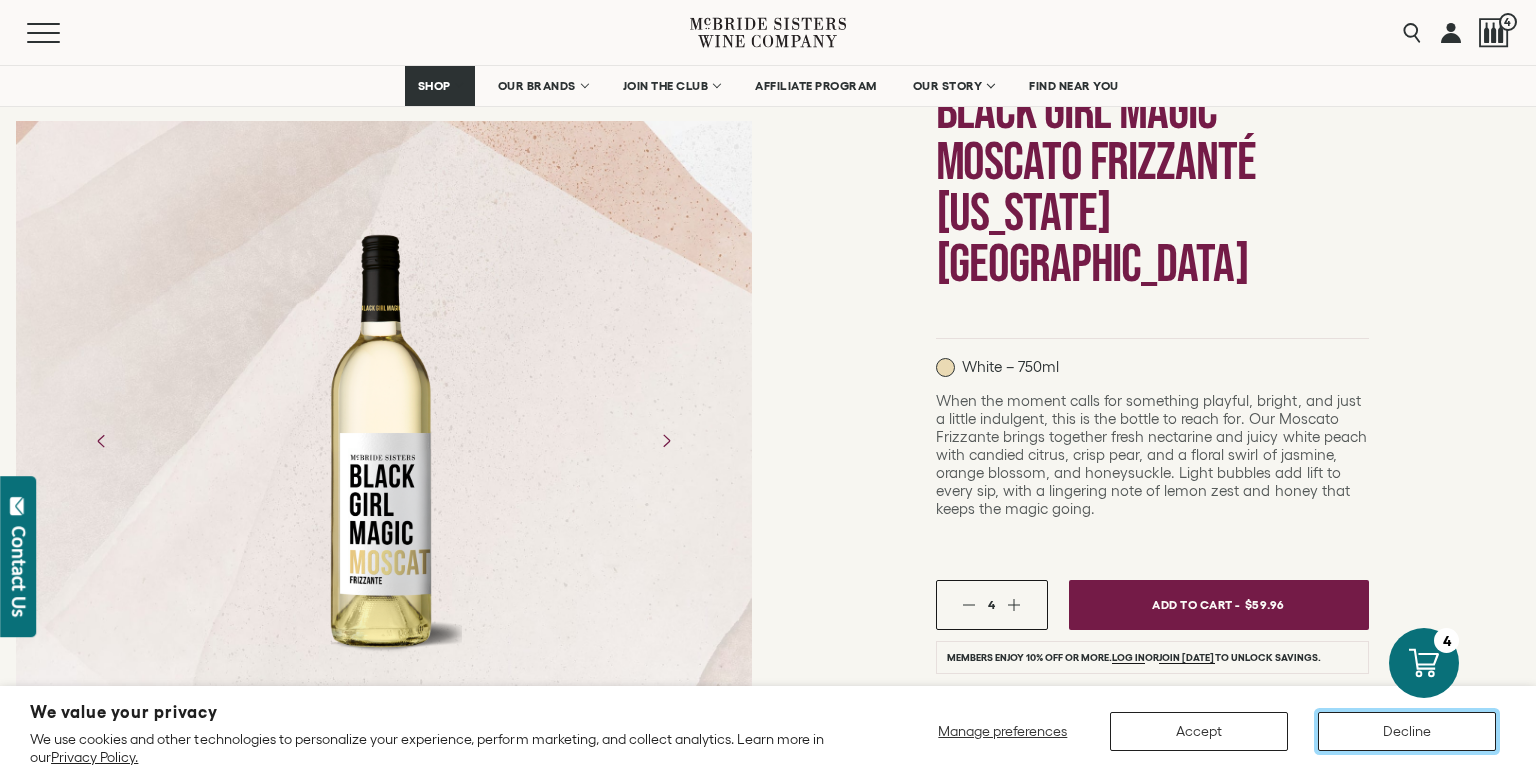 click on "Decline" at bounding box center [1407, 731] 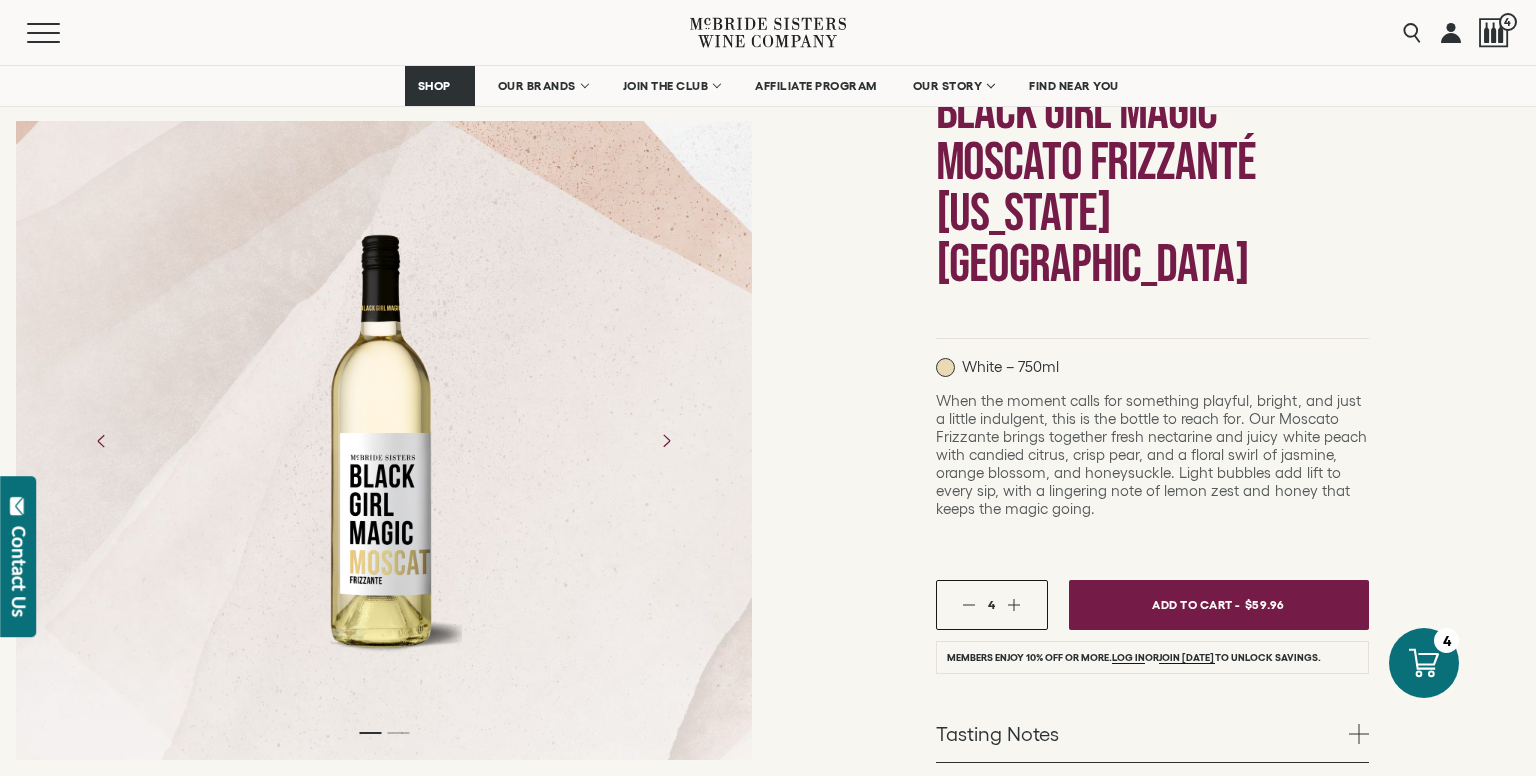click on "Black Girl Magic Wines
Black Girl Magic Moscato Frizzanté California NV
White – 750ml" at bounding box center (1152, 557) 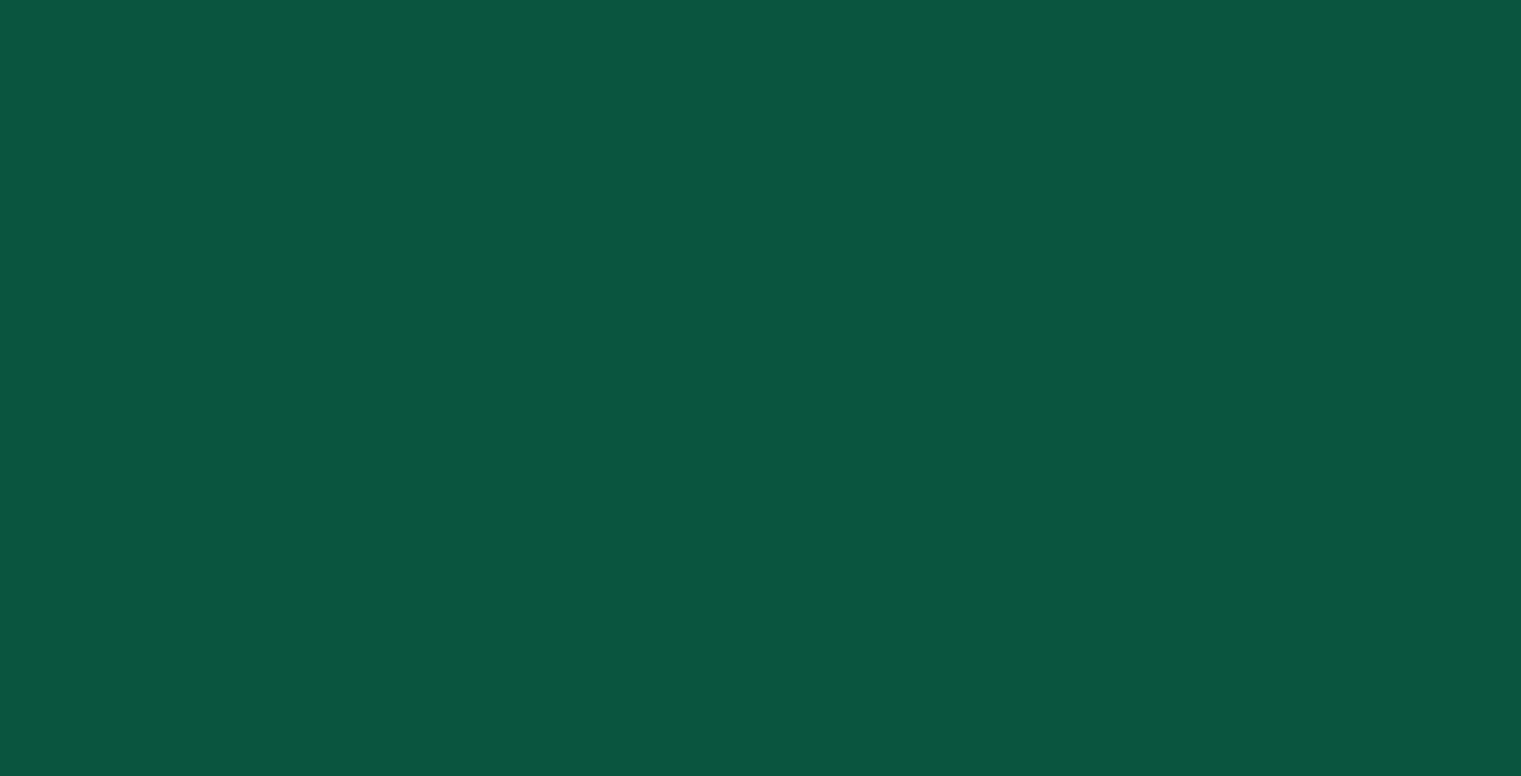 scroll, scrollTop: 0, scrollLeft: 0, axis: both 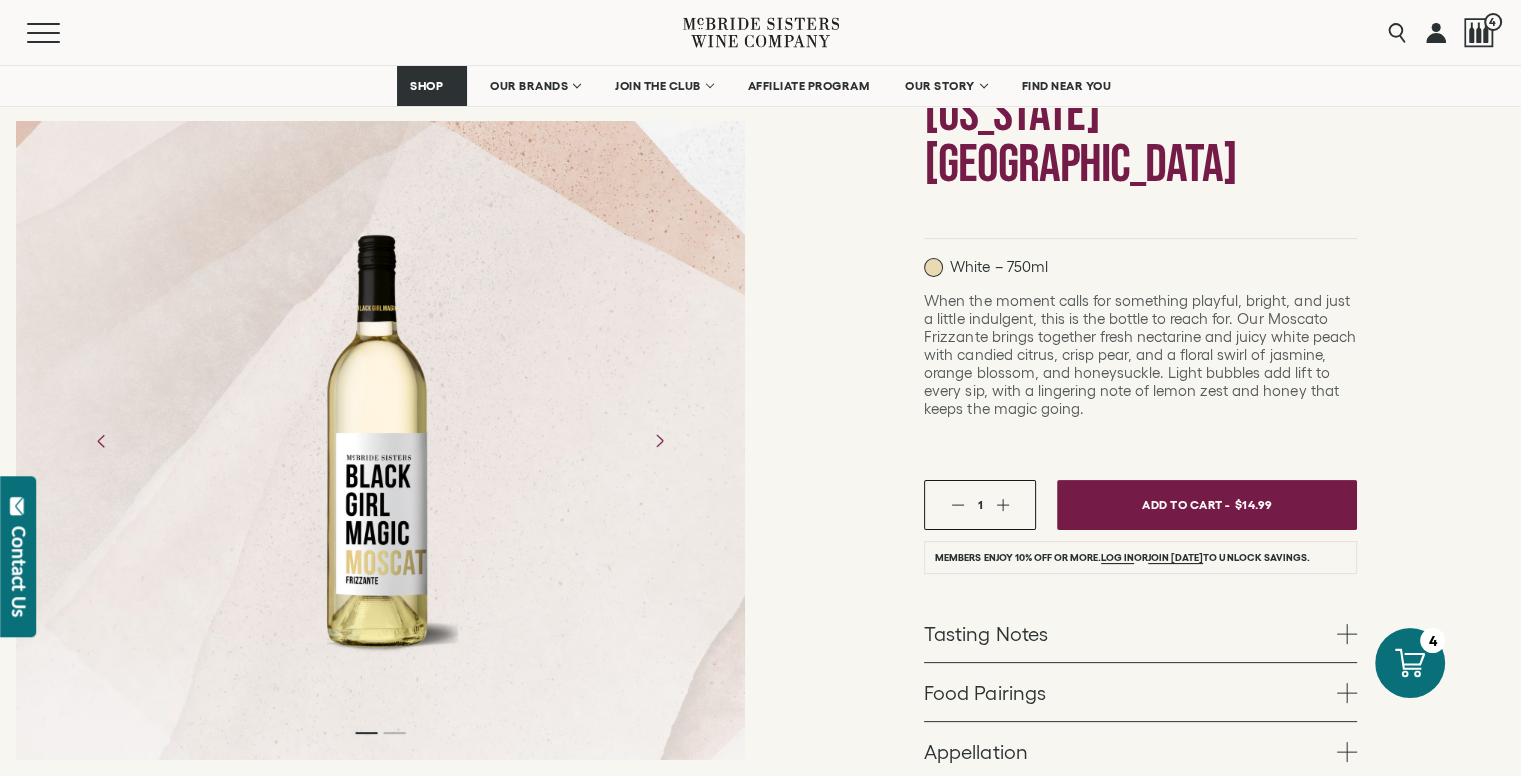 click at bounding box center [1002, 504] 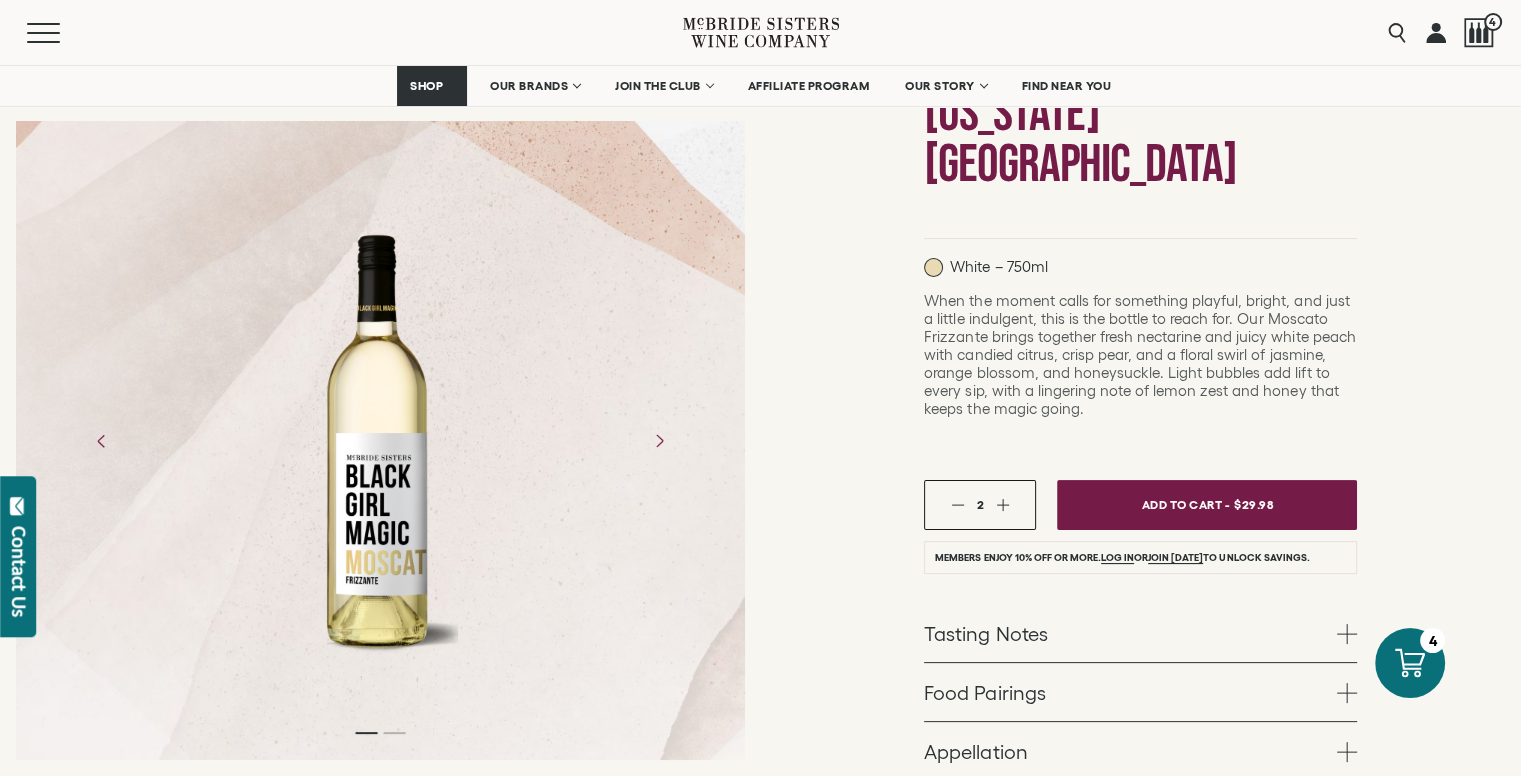 click at bounding box center [1002, 504] 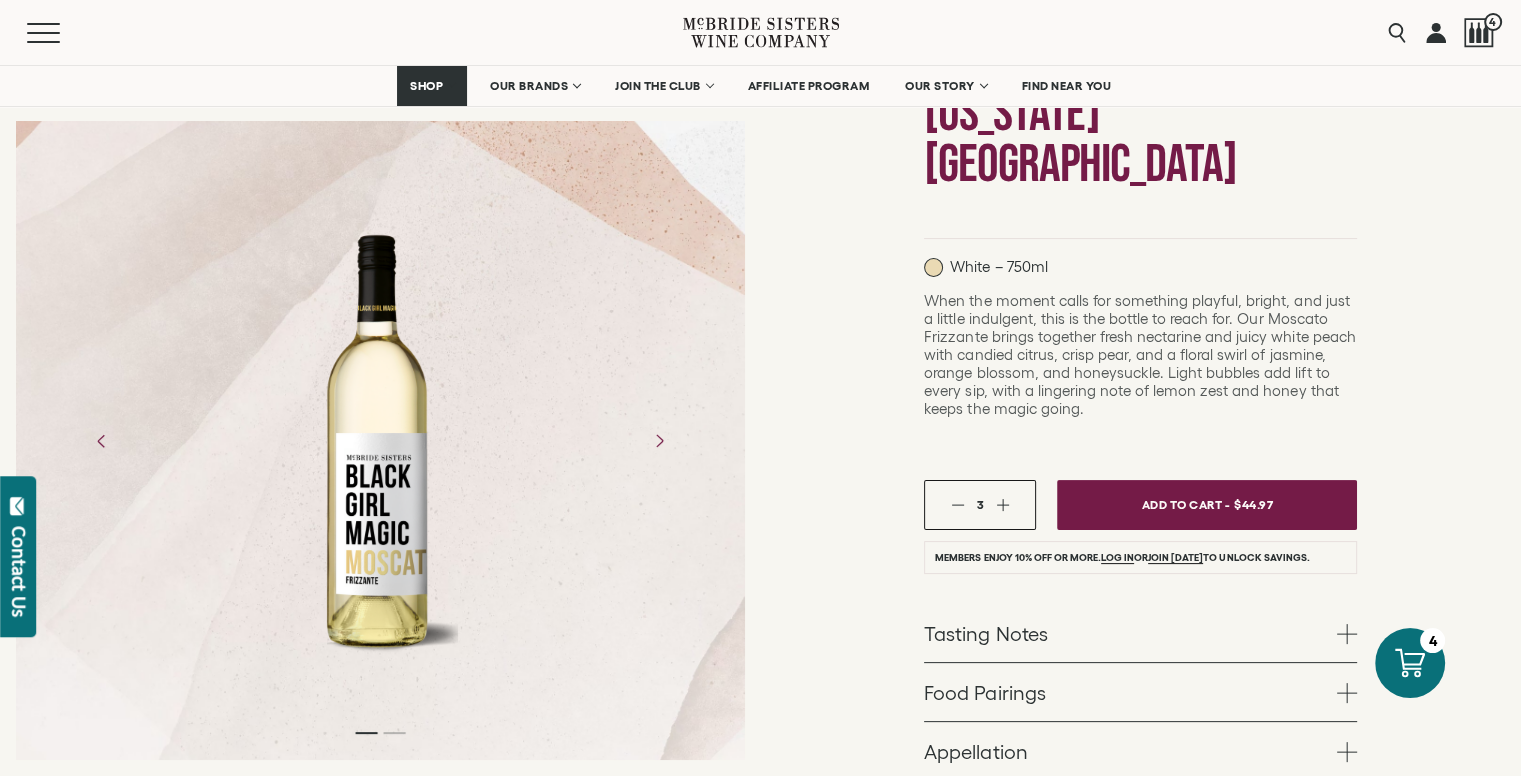 click at bounding box center [1002, 504] 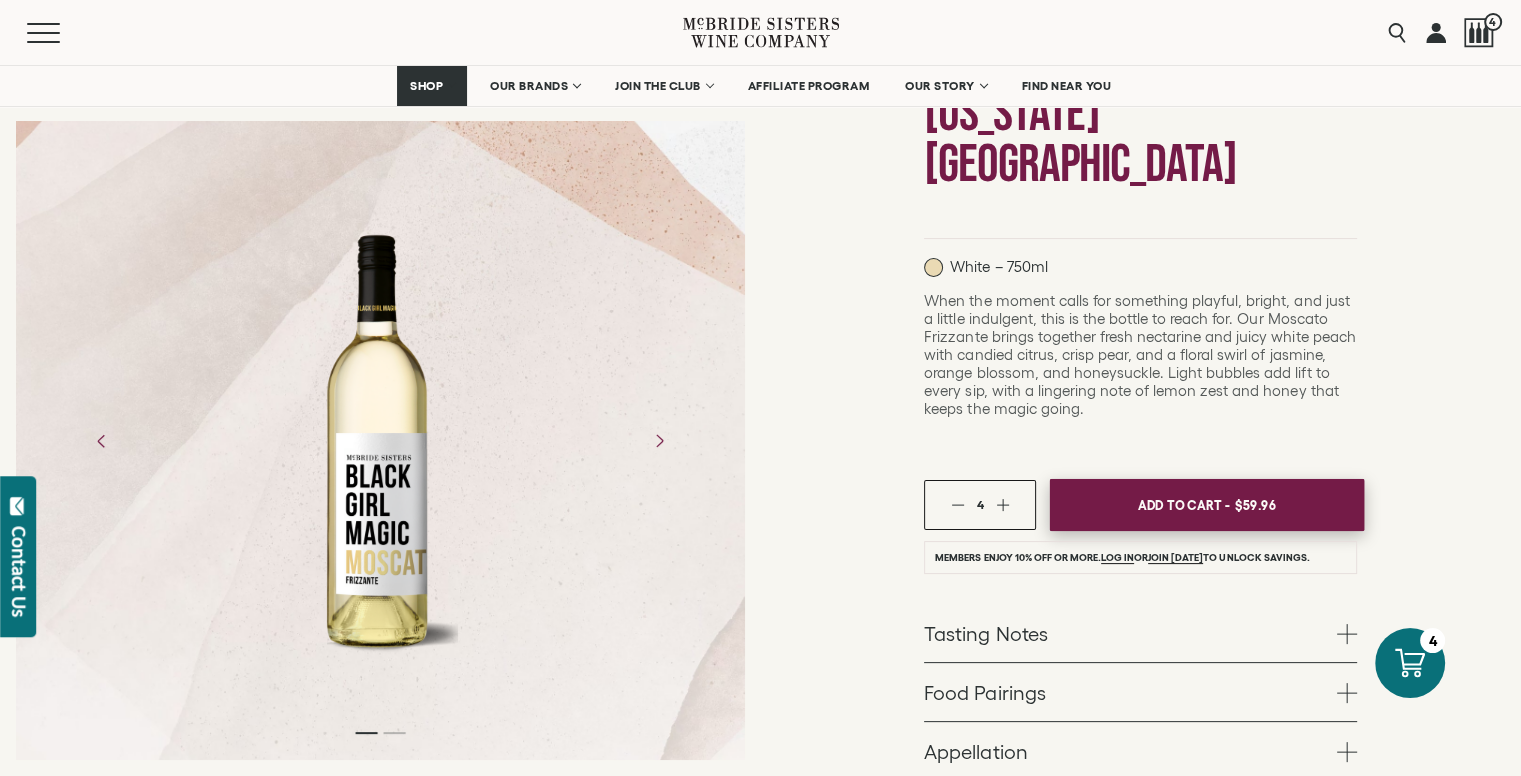 click on "Add To Cart -" at bounding box center [1184, 505] 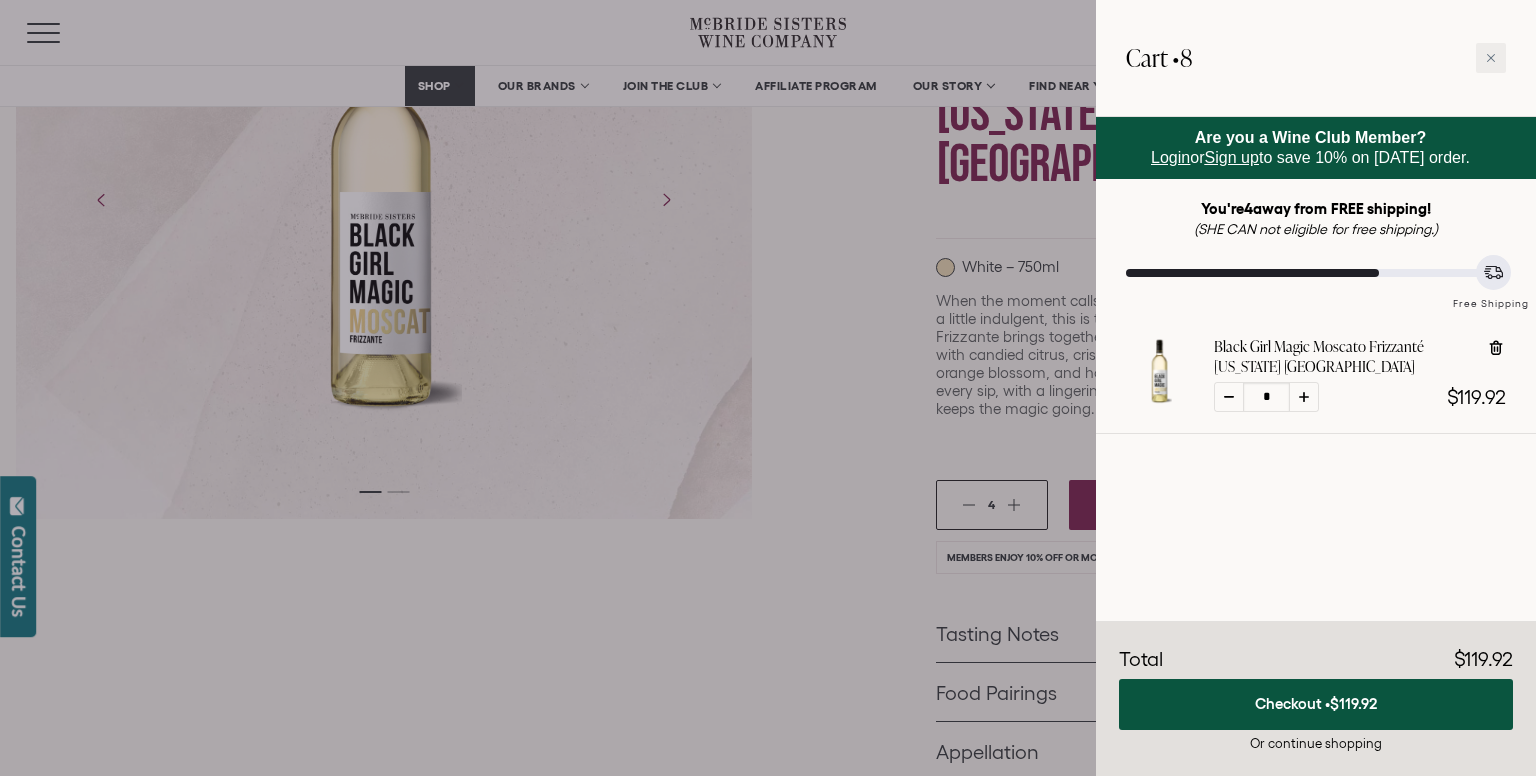 click at bounding box center [1229, 397] 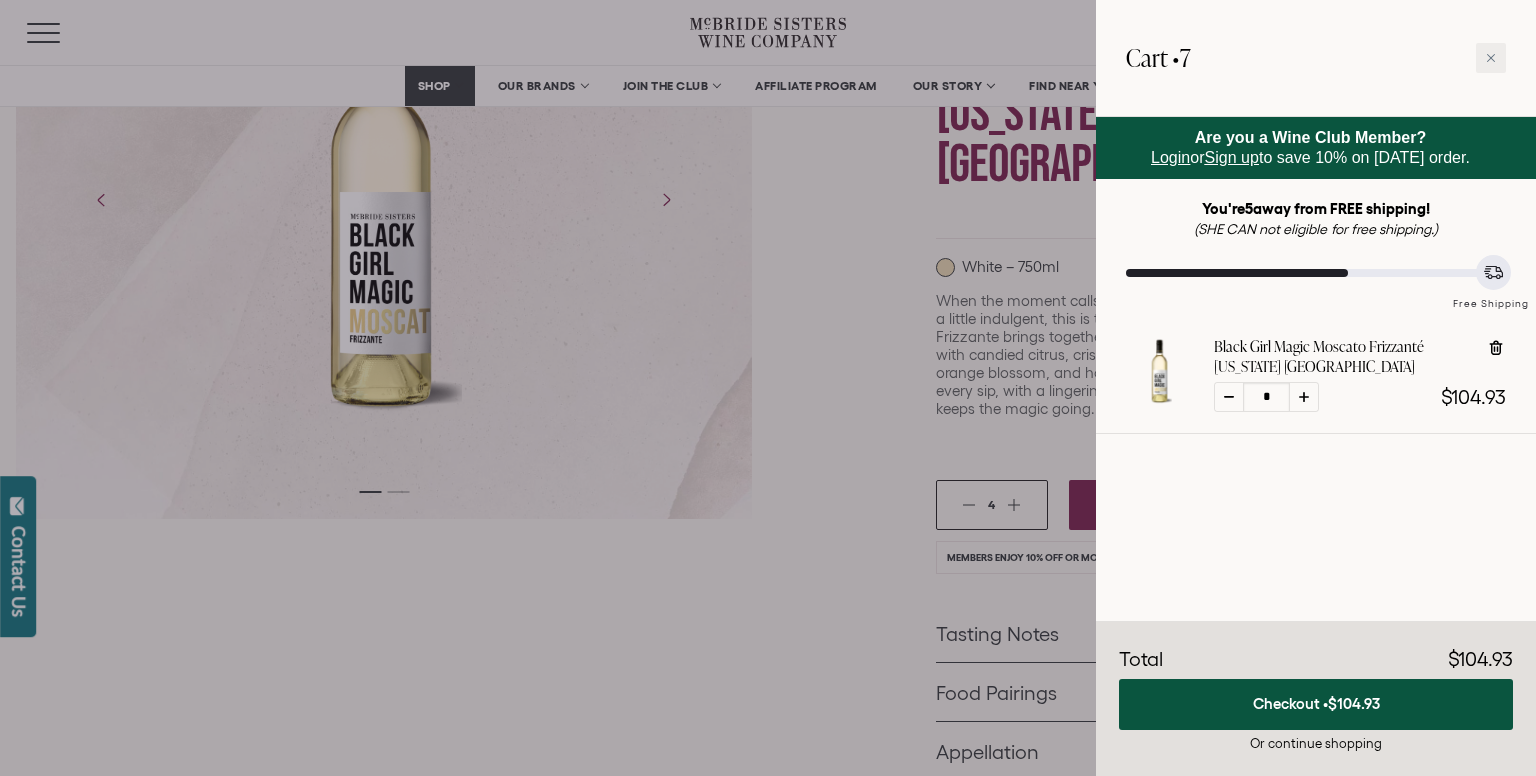 click at bounding box center [1229, 397] 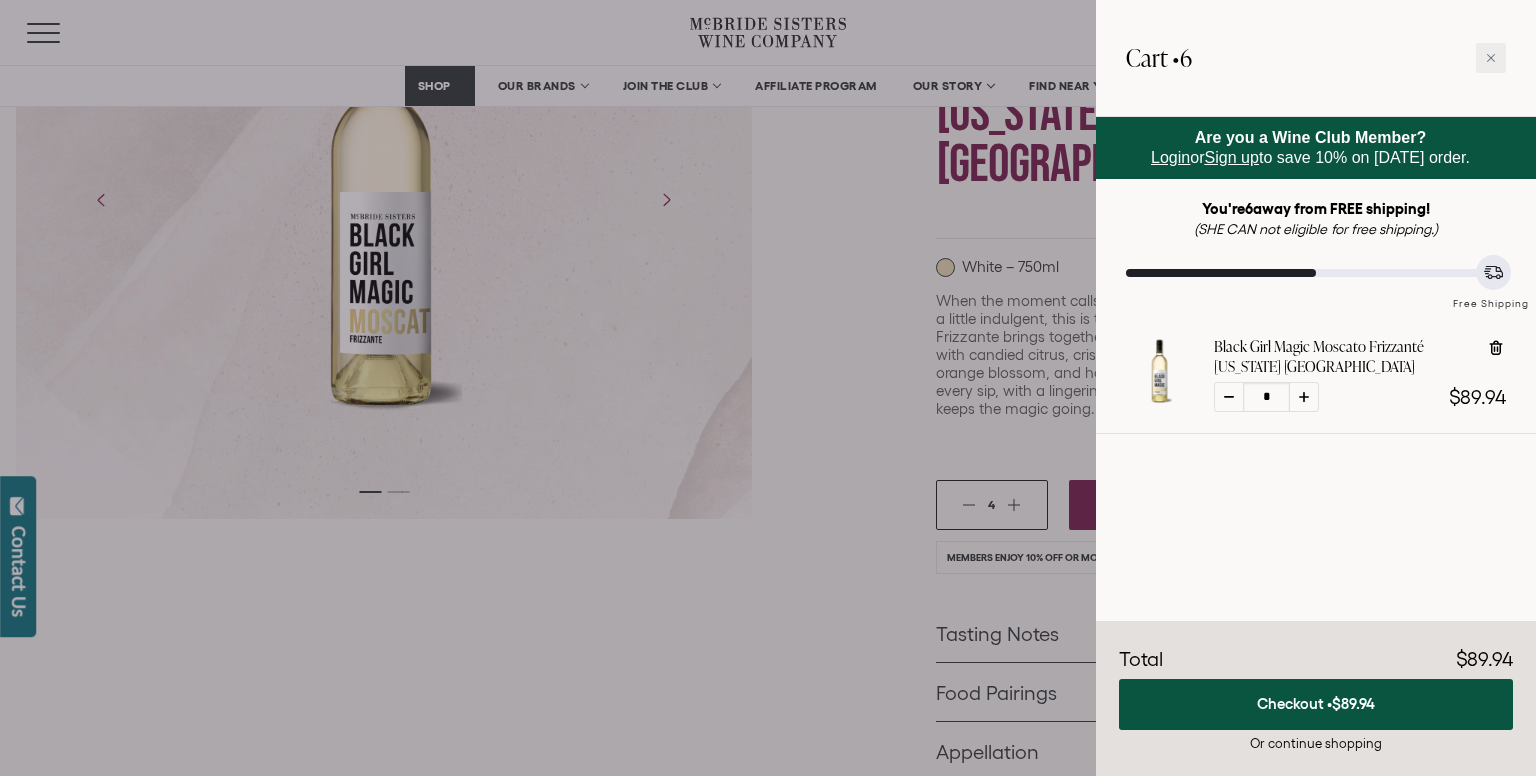 click 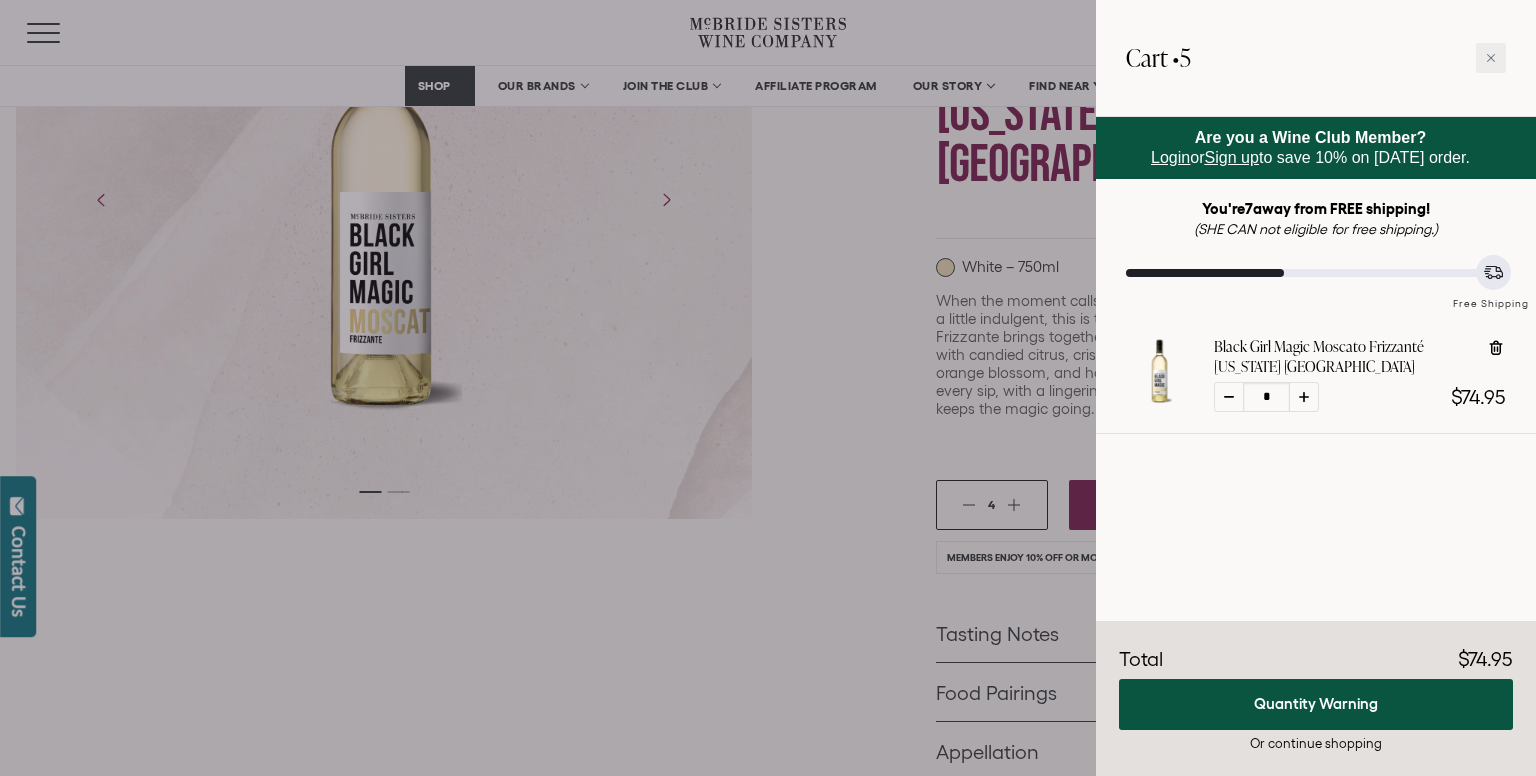 click 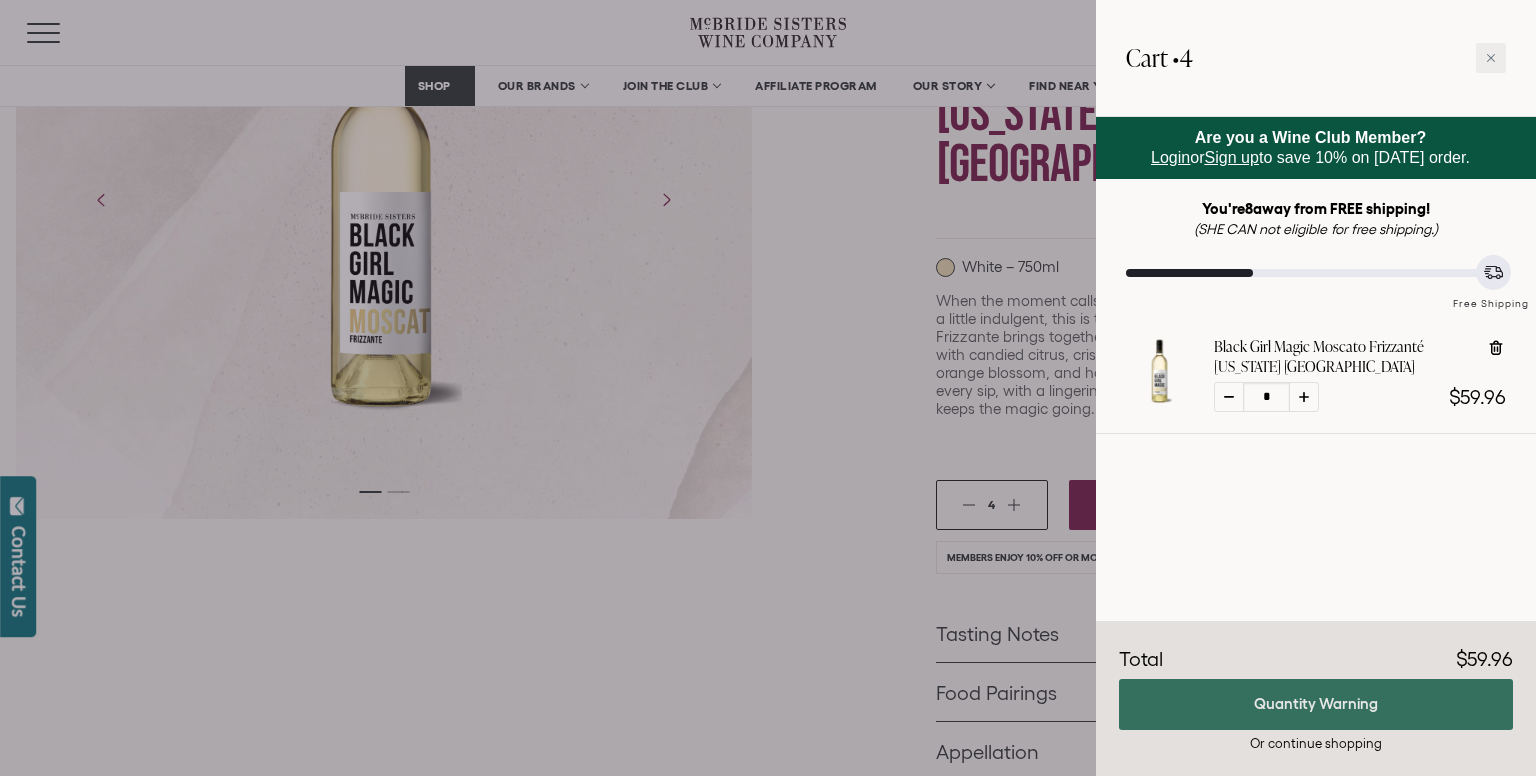 click on "Quantity Warning" at bounding box center (1316, 704) 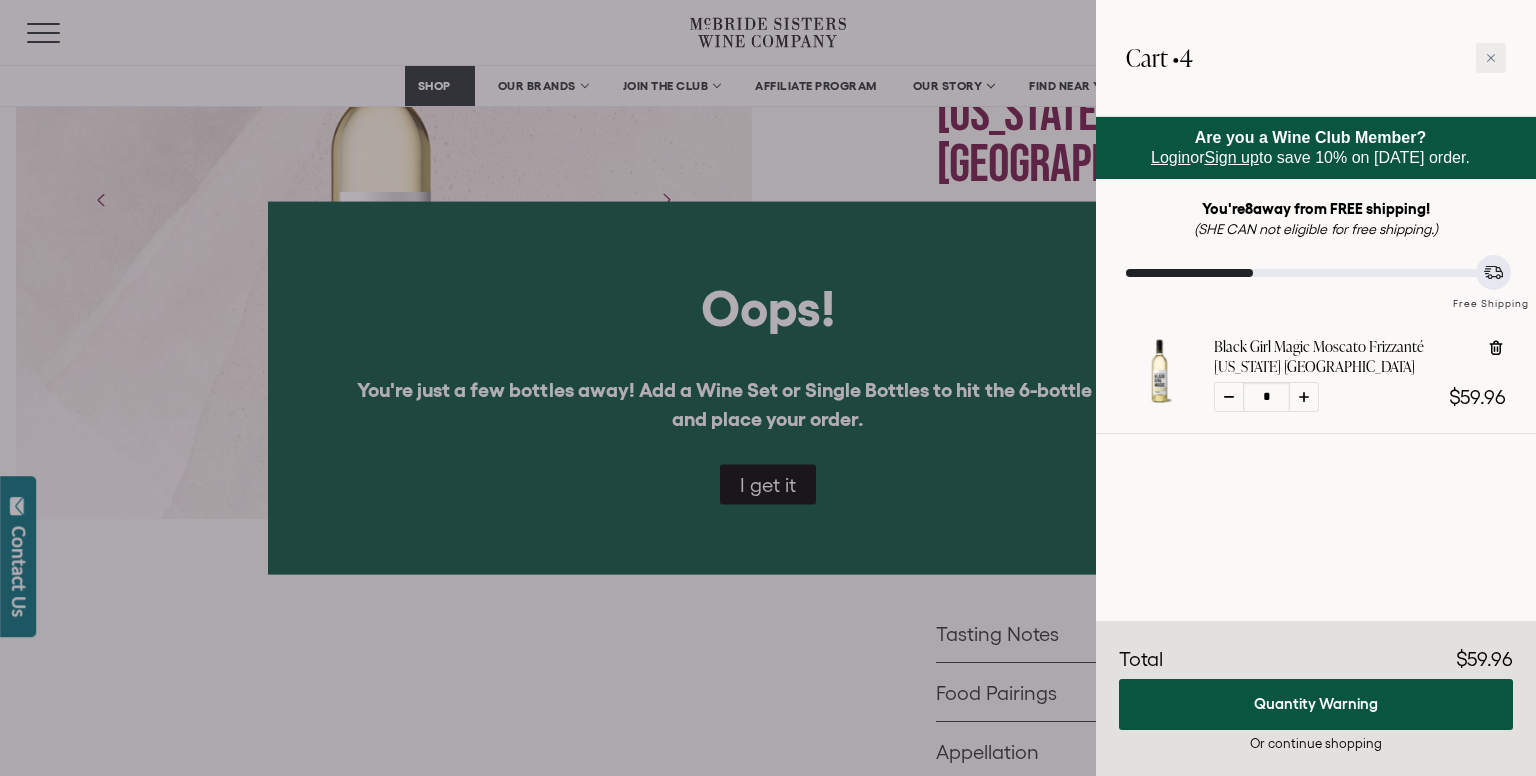 click on "Or continue shopping" at bounding box center (1316, 743) 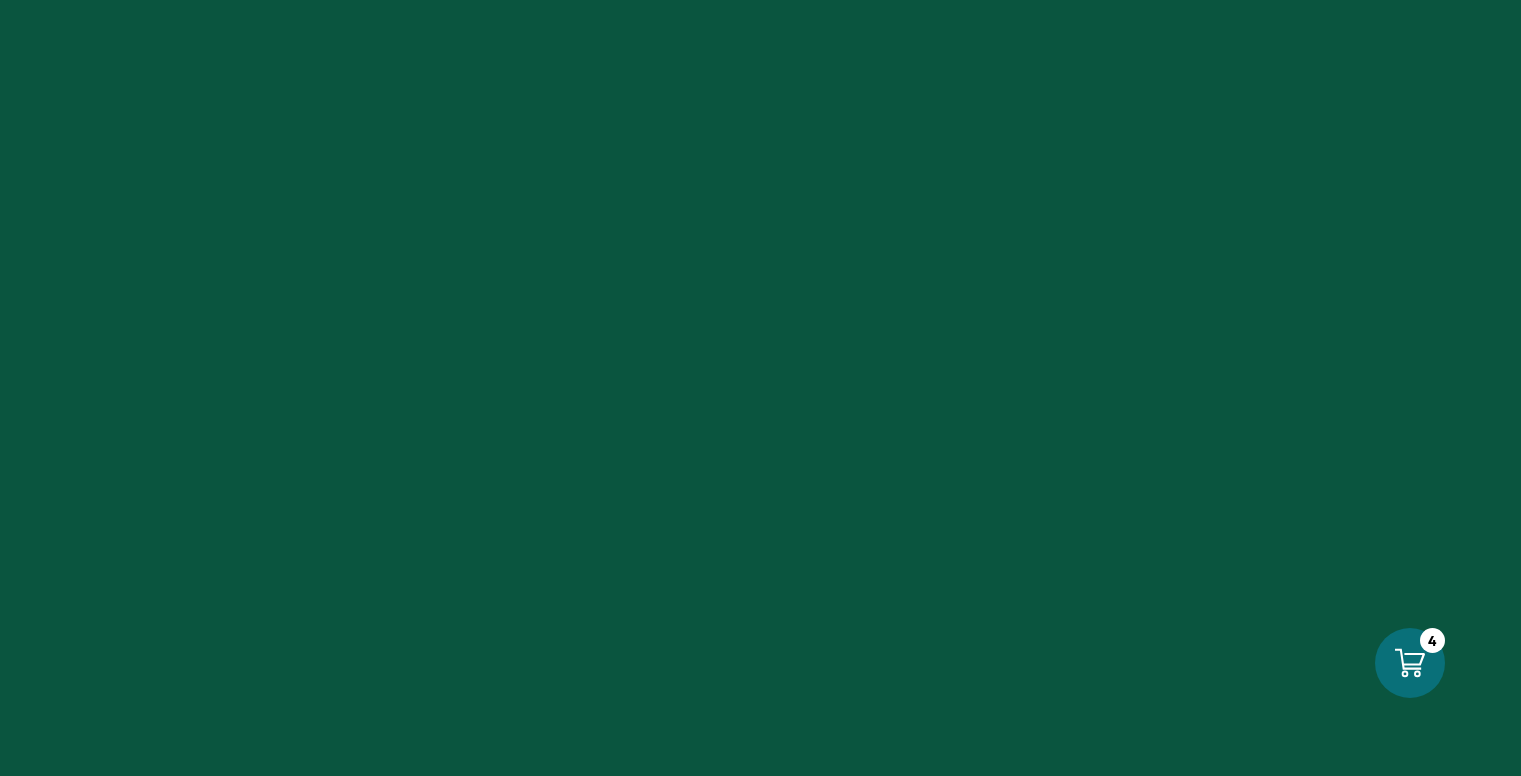 scroll, scrollTop: 0, scrollLeft: 0, axis: both 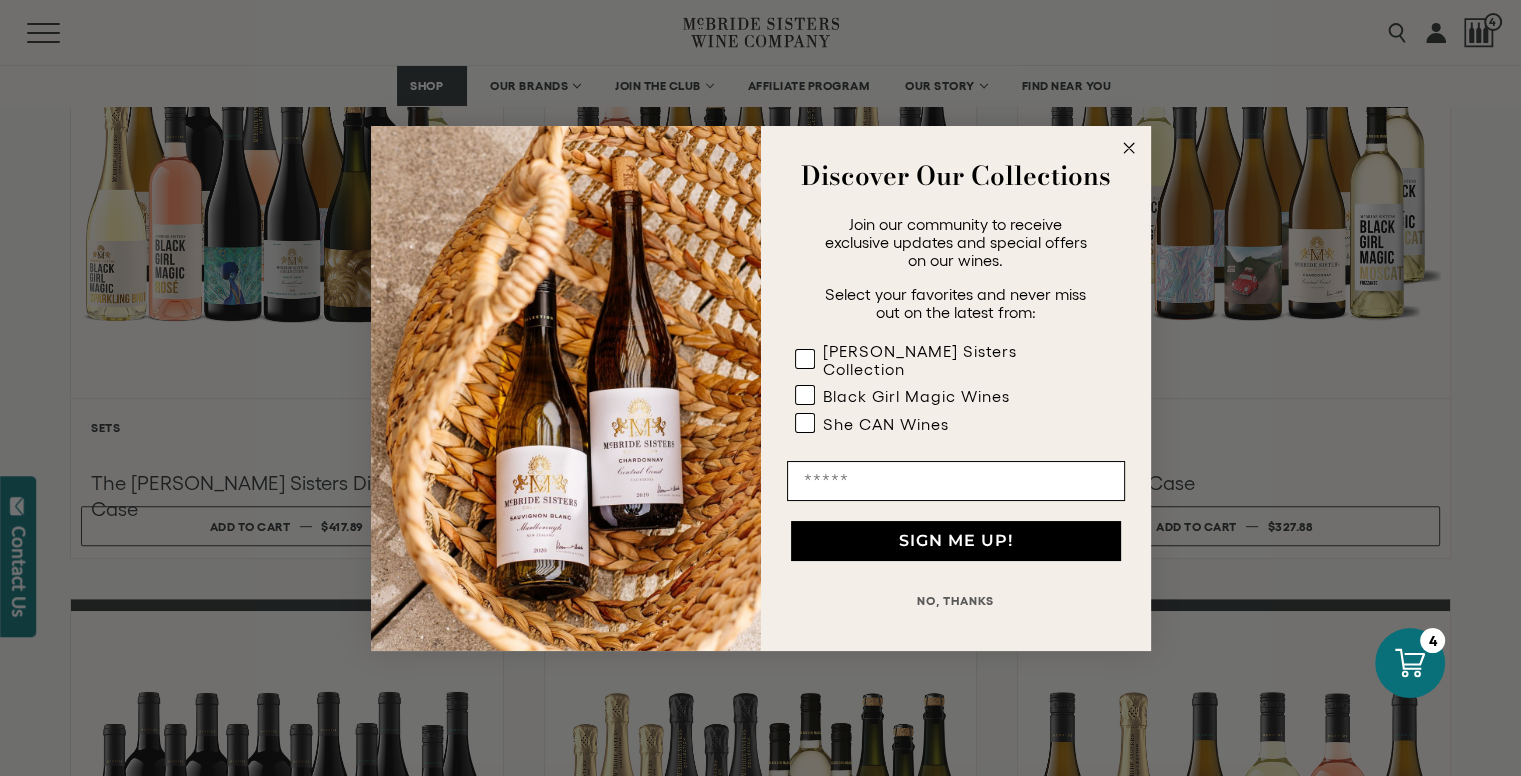 click on "NO, THANKS" at bounding box center [956, 601] 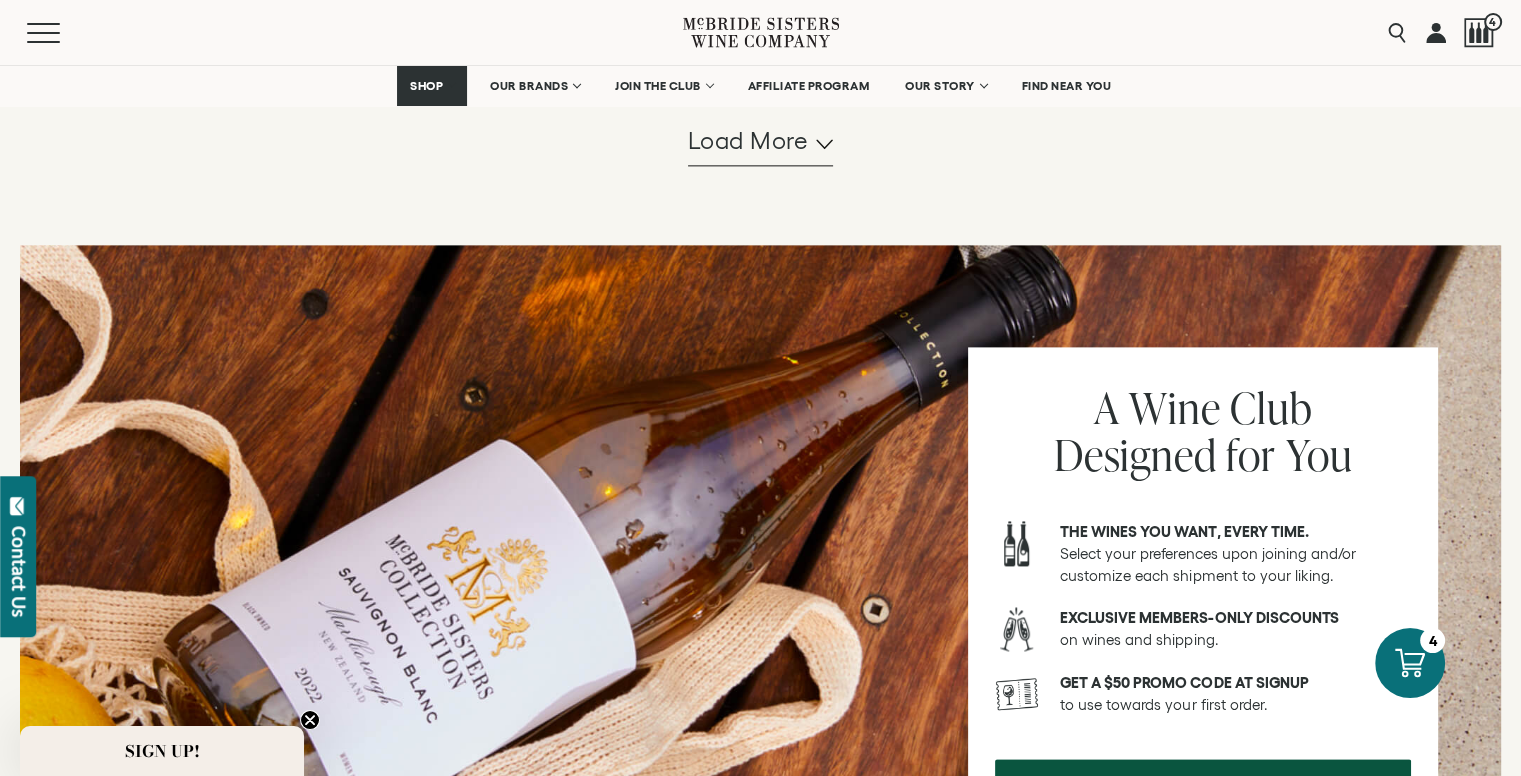 scroll, scrollTop: 2600, scrollLeft: 0, axis: vertical 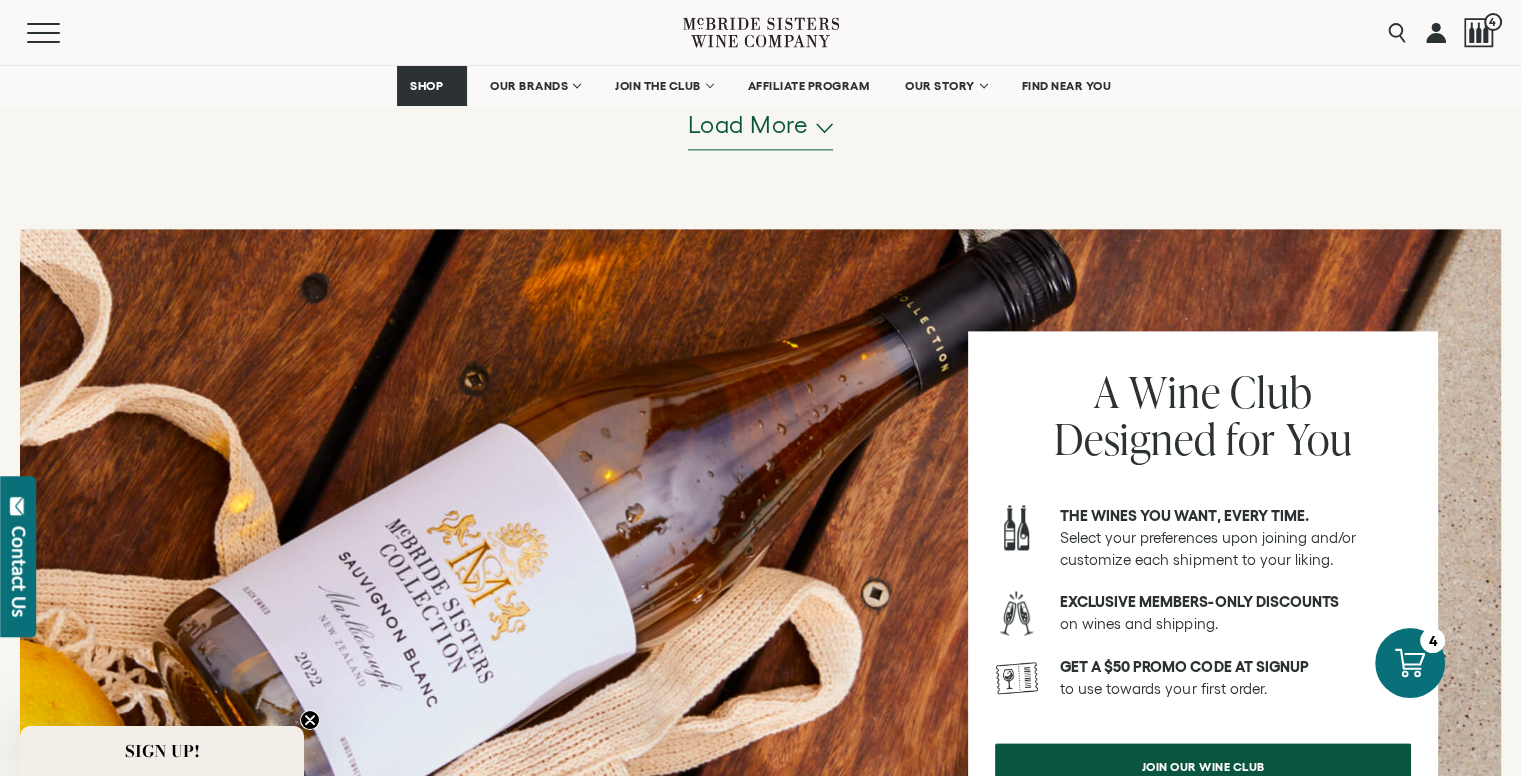 click 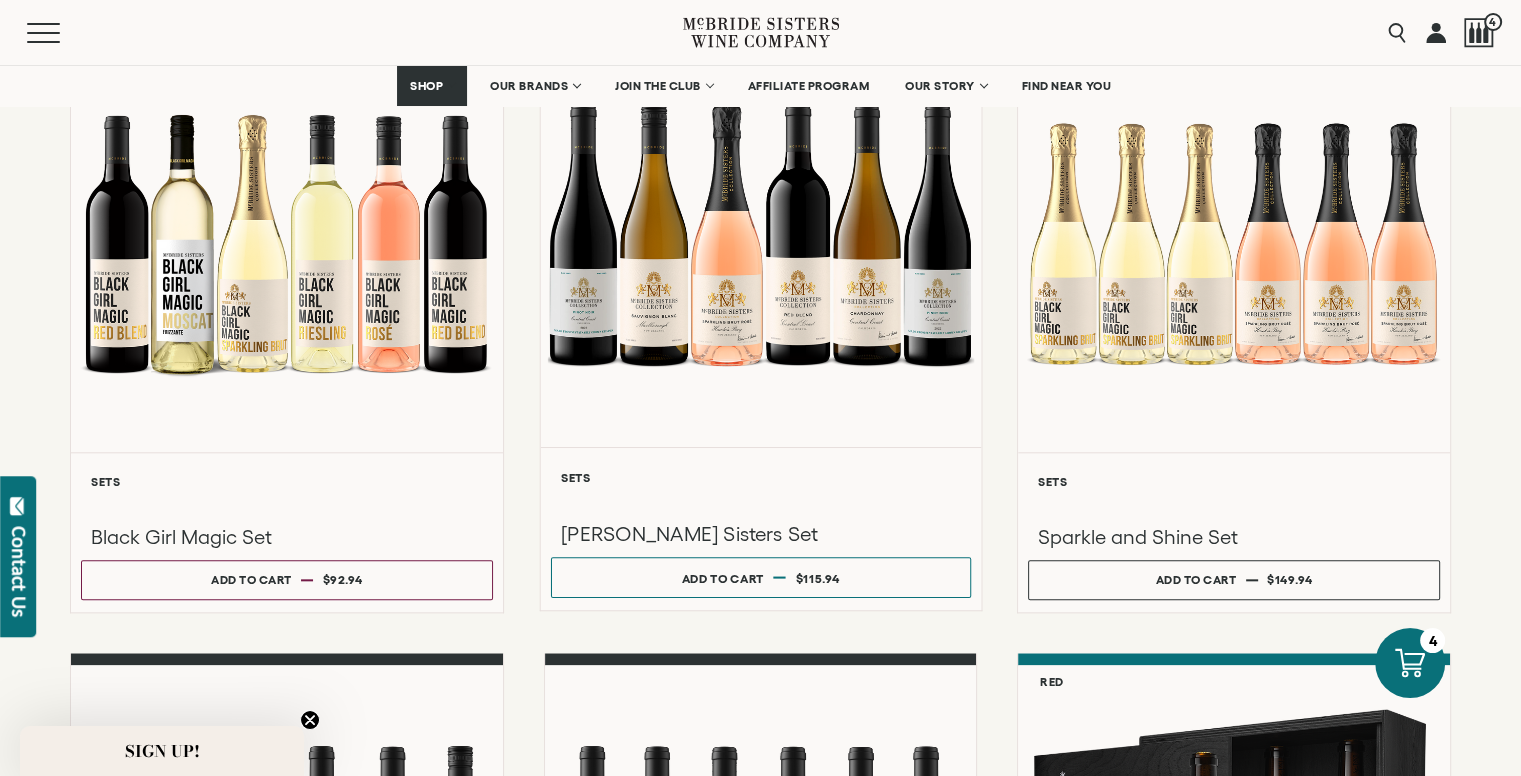 scroll, scrollTop: 2000, scrollLeft: 0, axis: vertical 